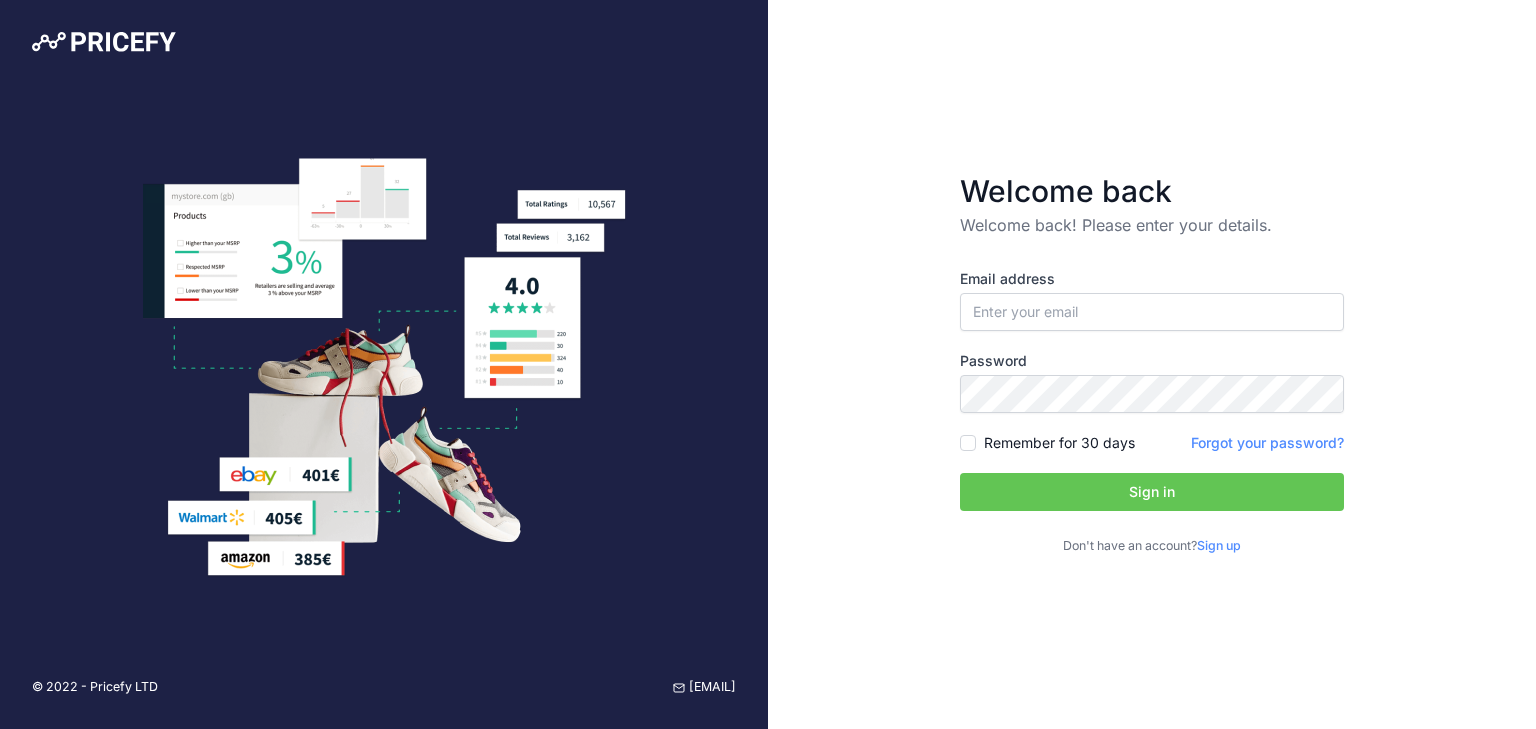 scroll, scrollTop: 0, scrollLeft: 0, axis: both 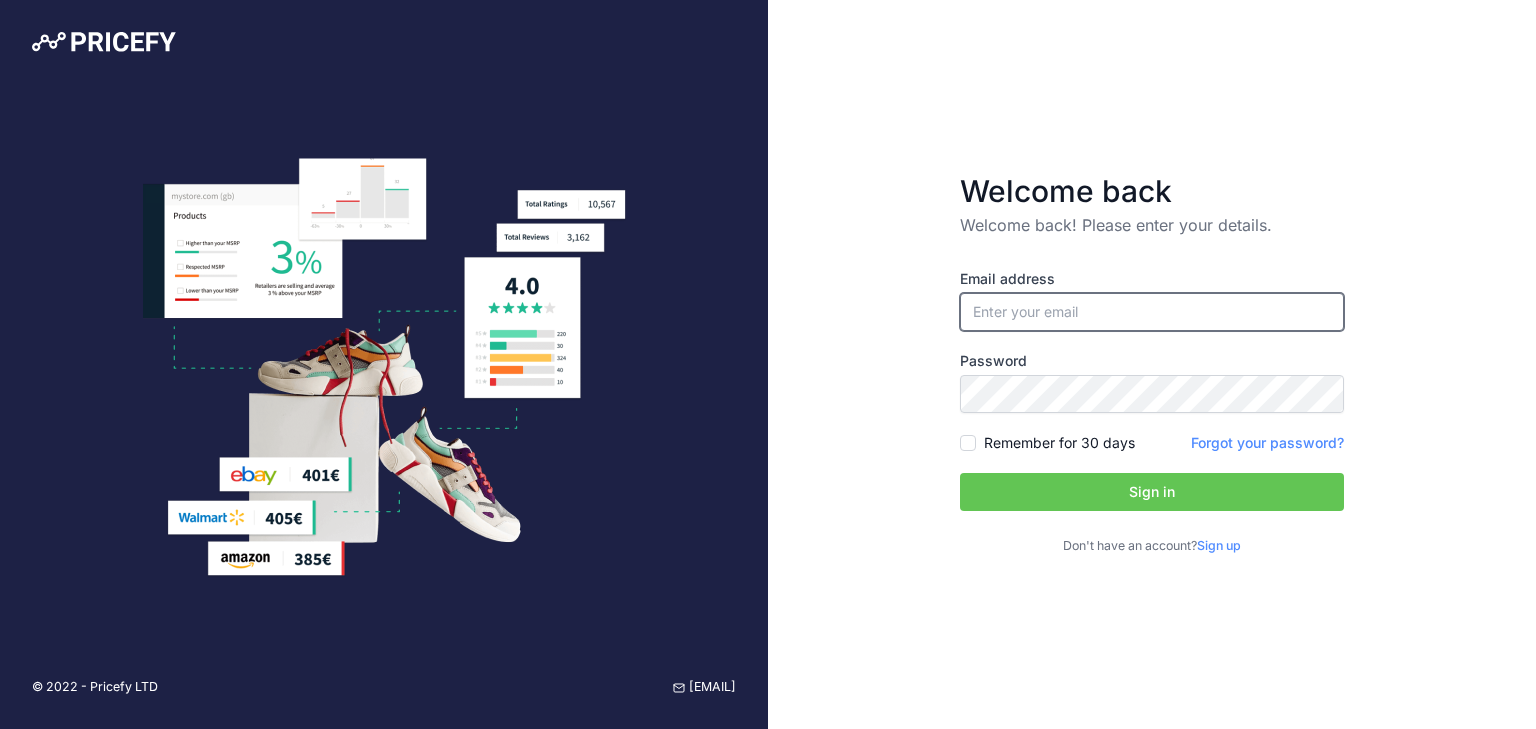 click at bounding box center [1152, 312] 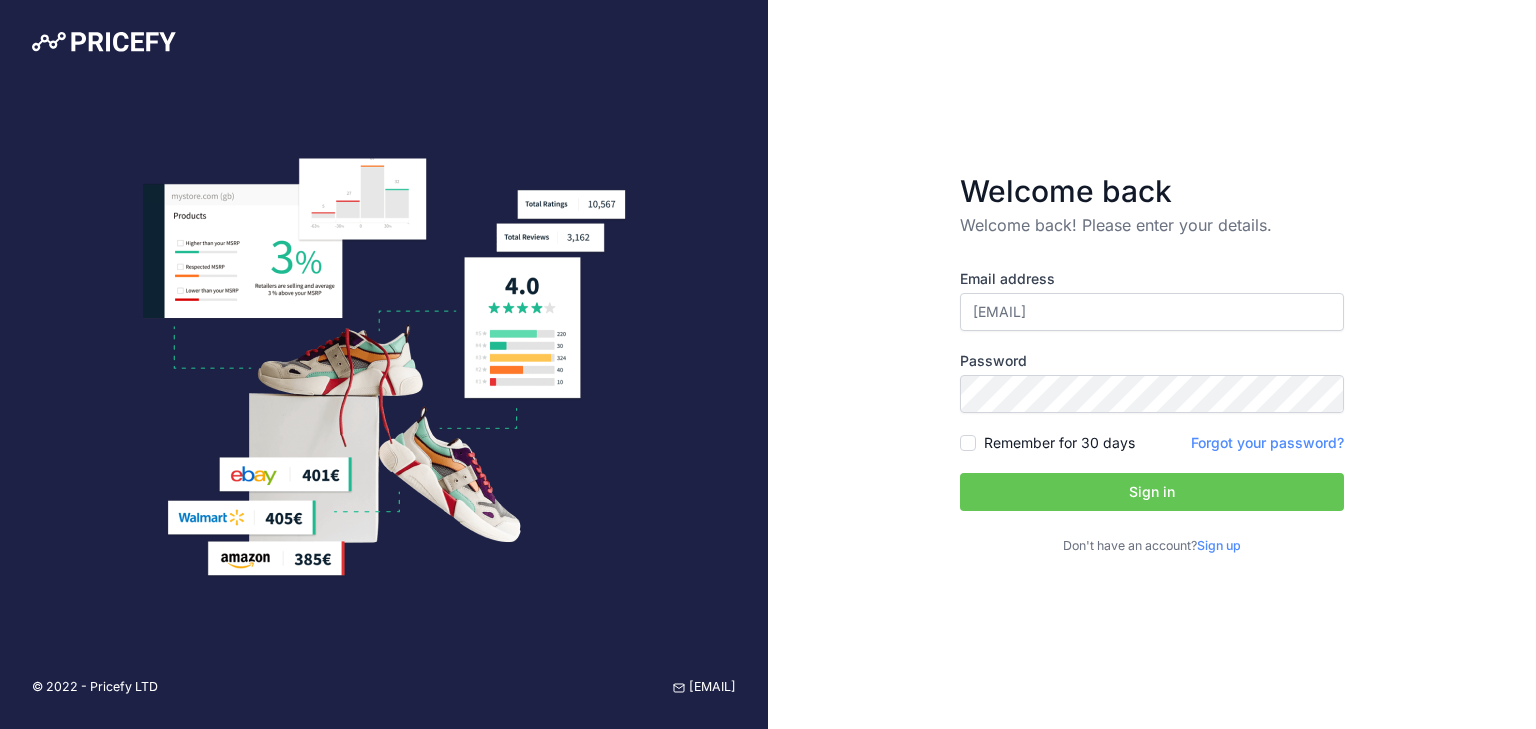 click on "Remember for 30 days" at bounding box center (1047, 443) 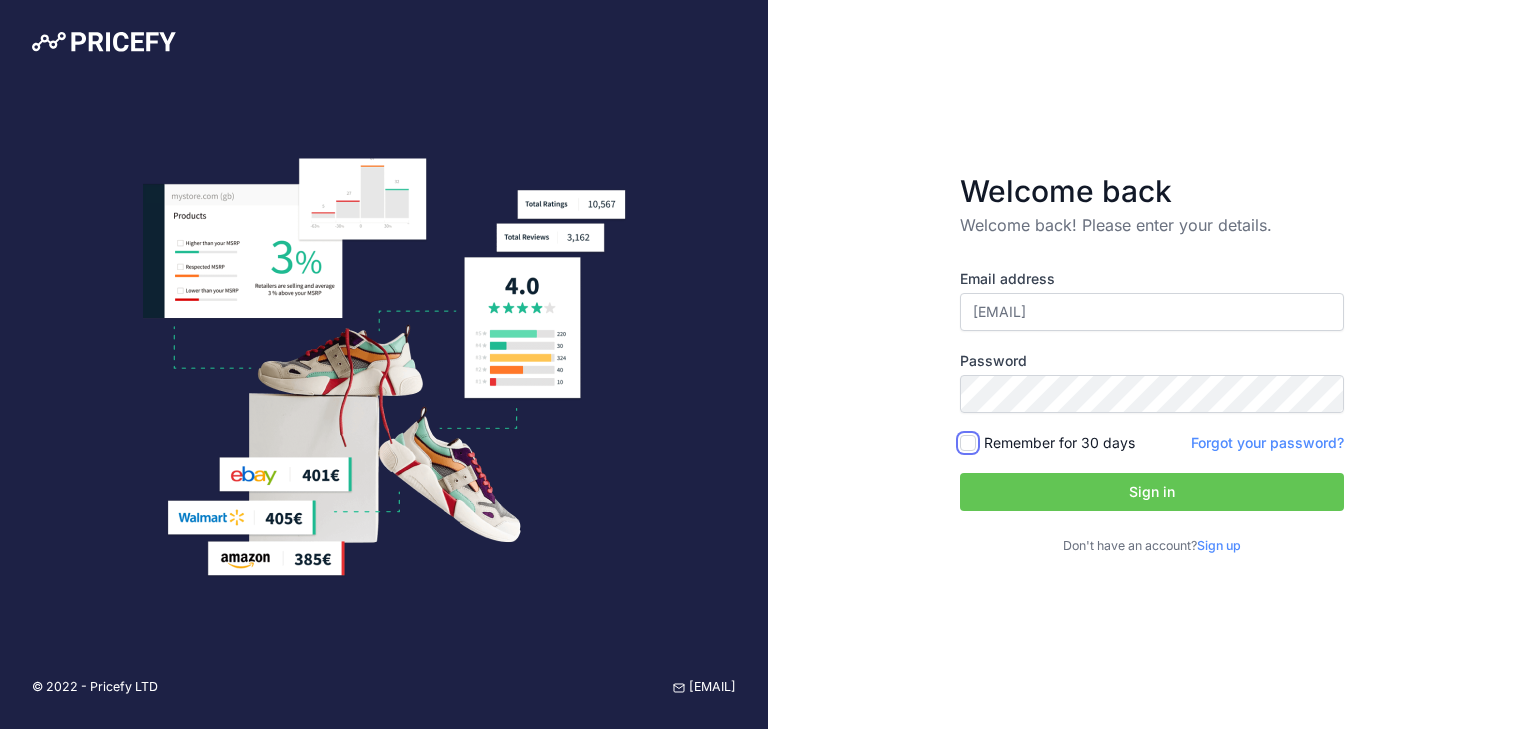 click on "Remember for 30 days" at bounding box center (968, 443) 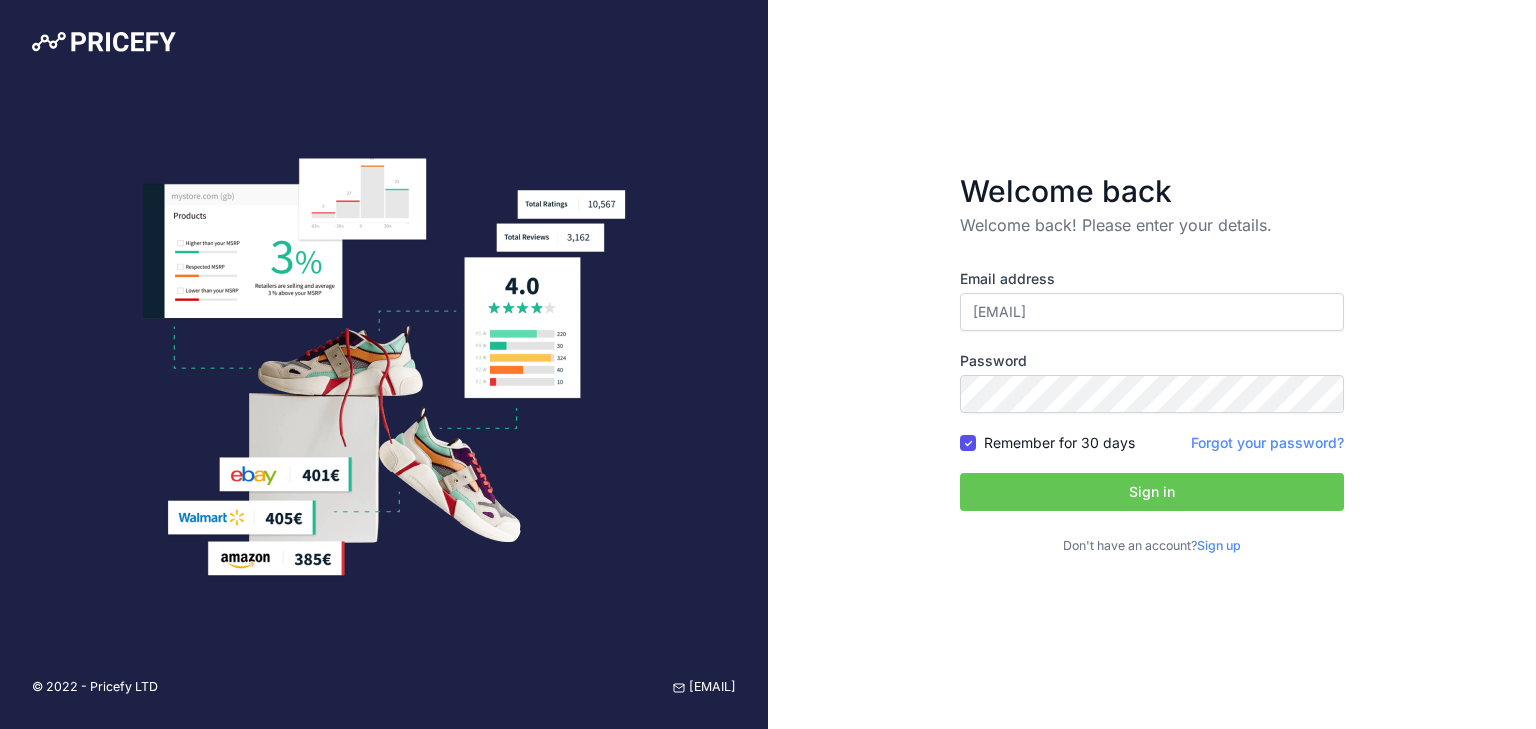 click on "Sign in" at bounding box center [1152, 492] 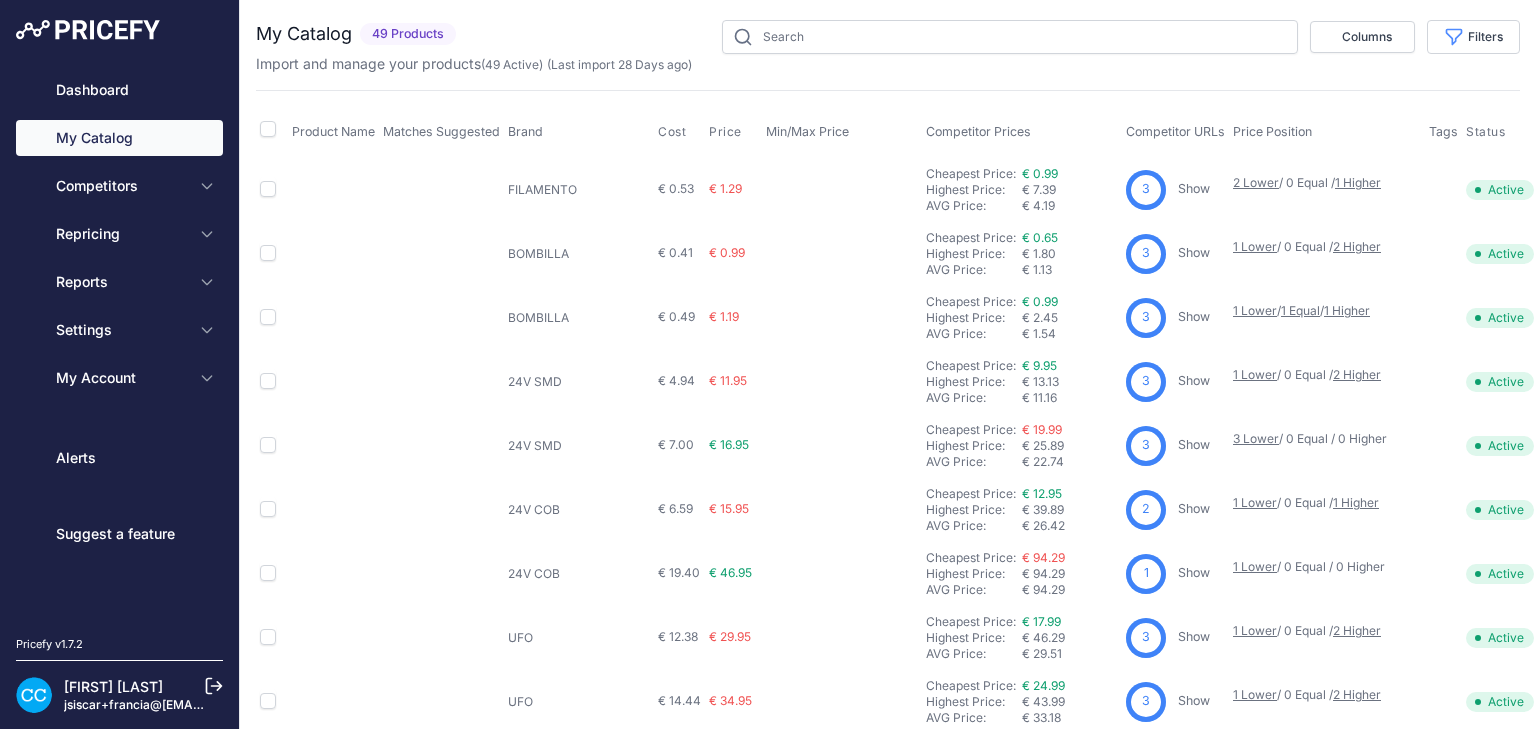 scroll, scrollTop: 0, scrollLeft: 0, axis: both 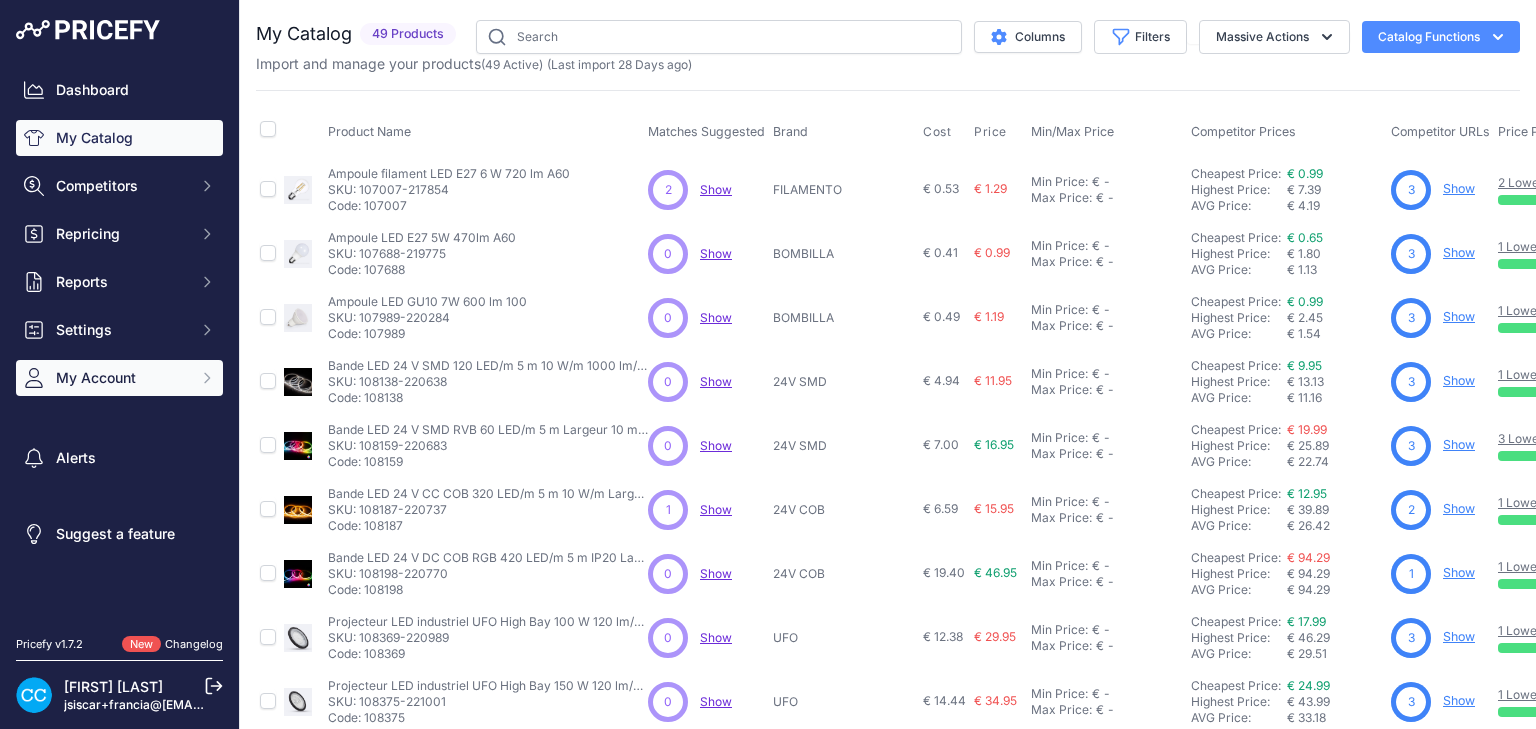click on "My Account" at bounding box center [121, 186] 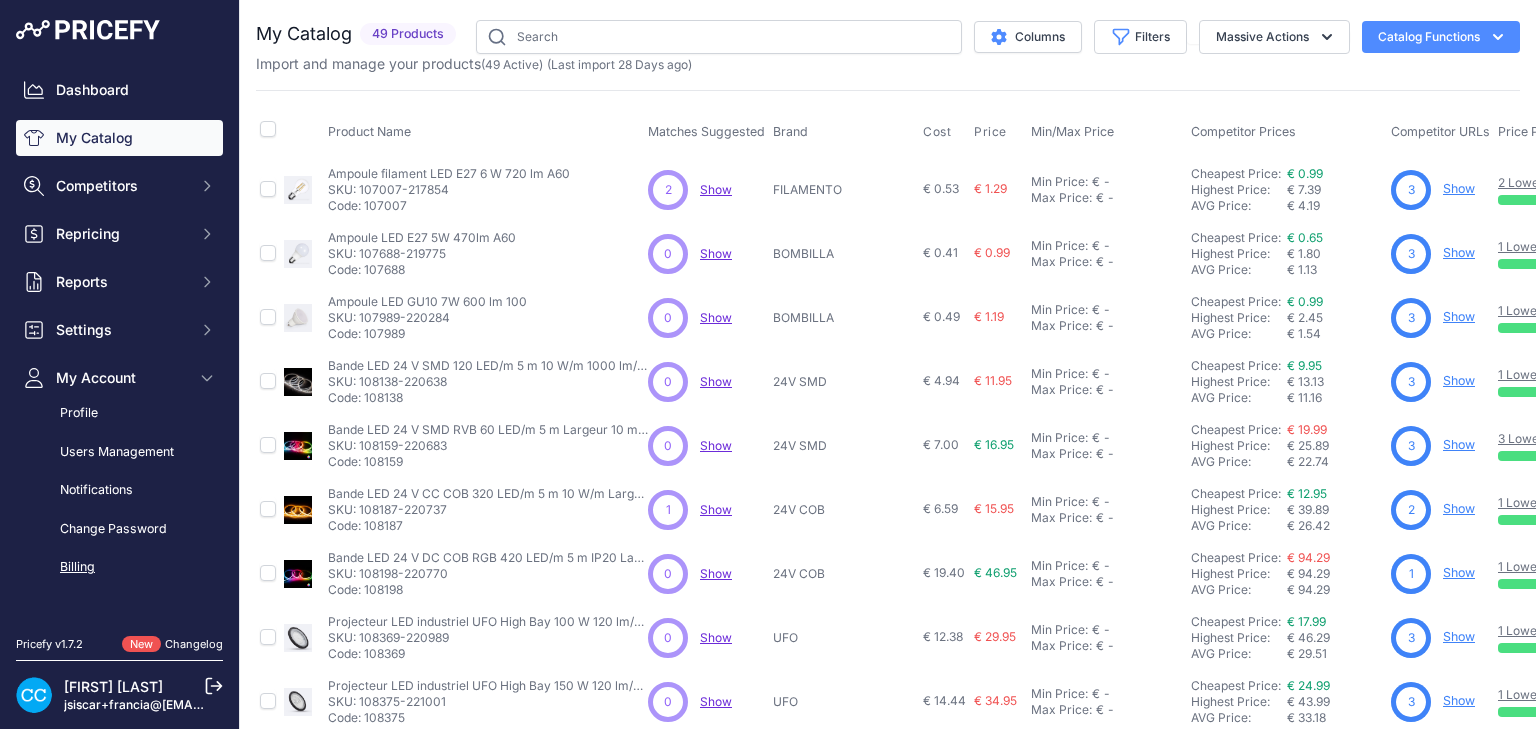 click on "Billing" at bounding box center [119, 567] 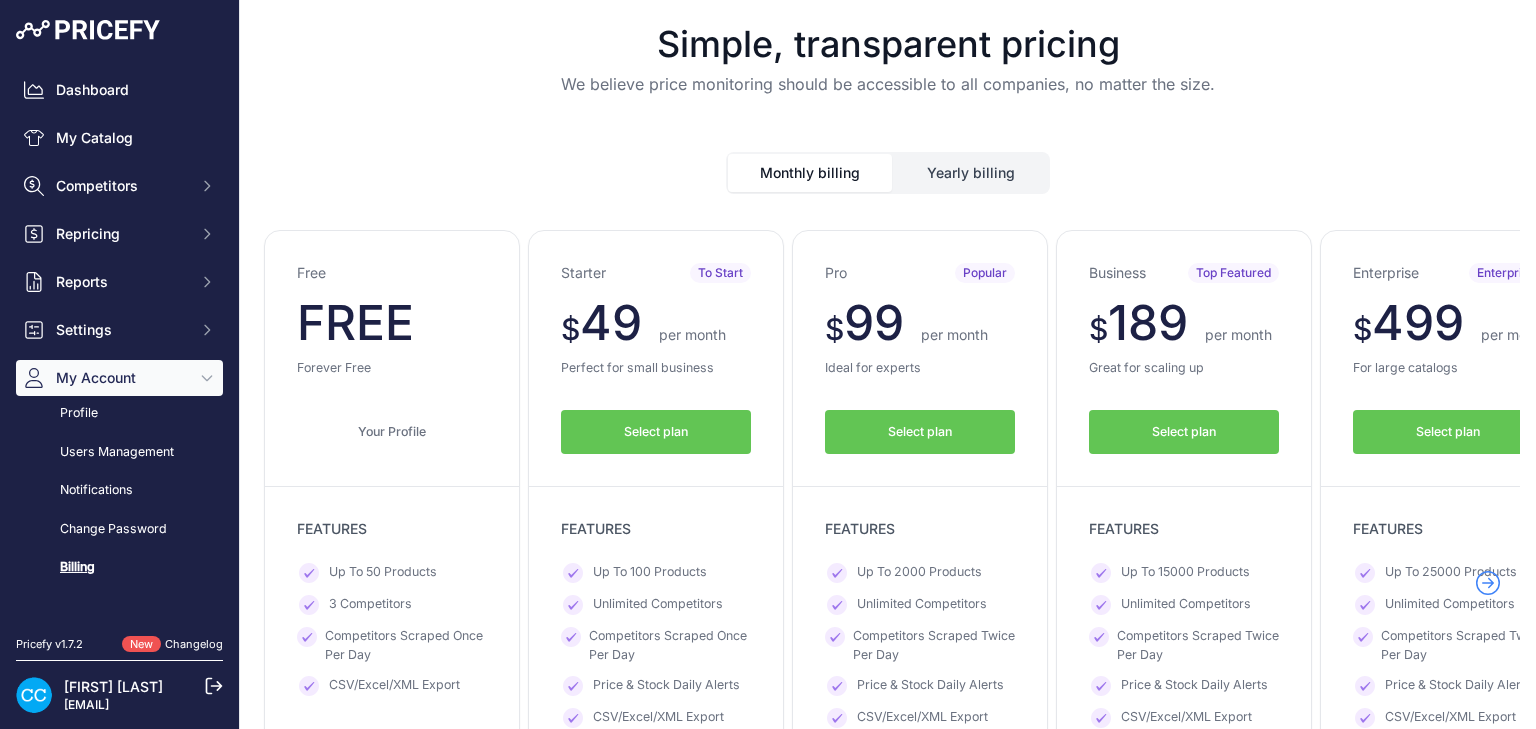 scroll, scrollTop: 0, scrollLeft: 0, axis: both 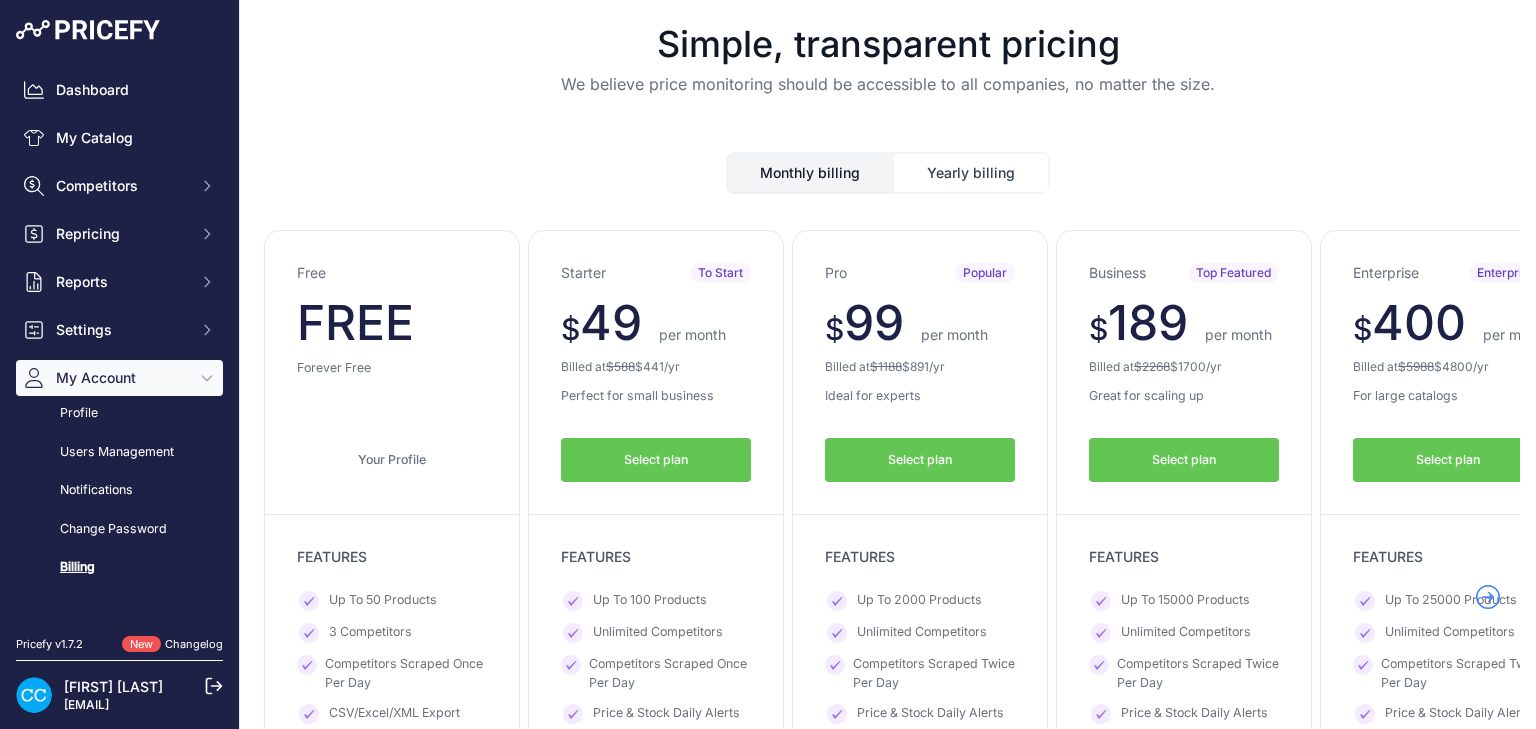 click on "Pro
Popular
$ 99
$ 99
per month
FREE
$ 1188 891 Select plan" at bounding box center (392, 598) 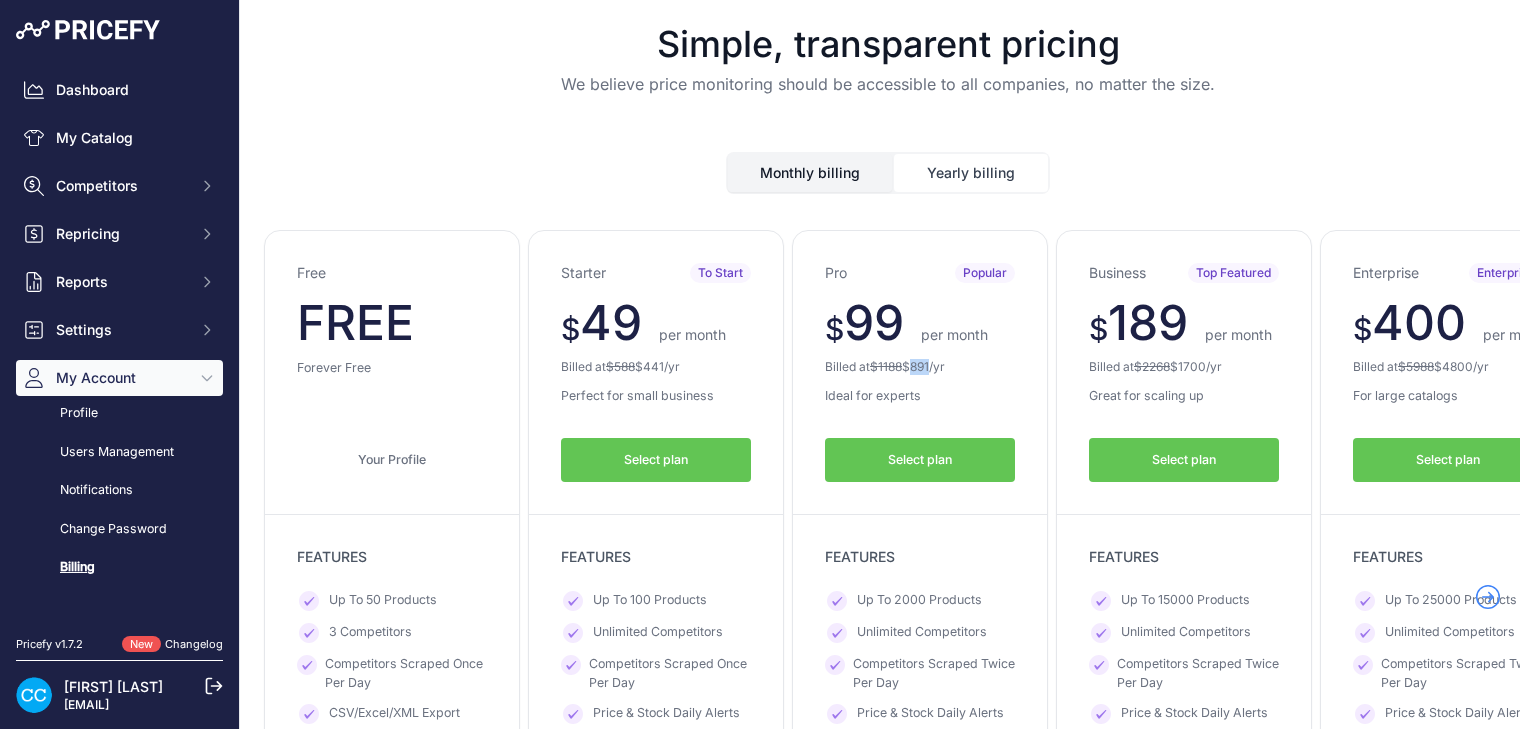 click on "891" at bounding box center (0, 0) 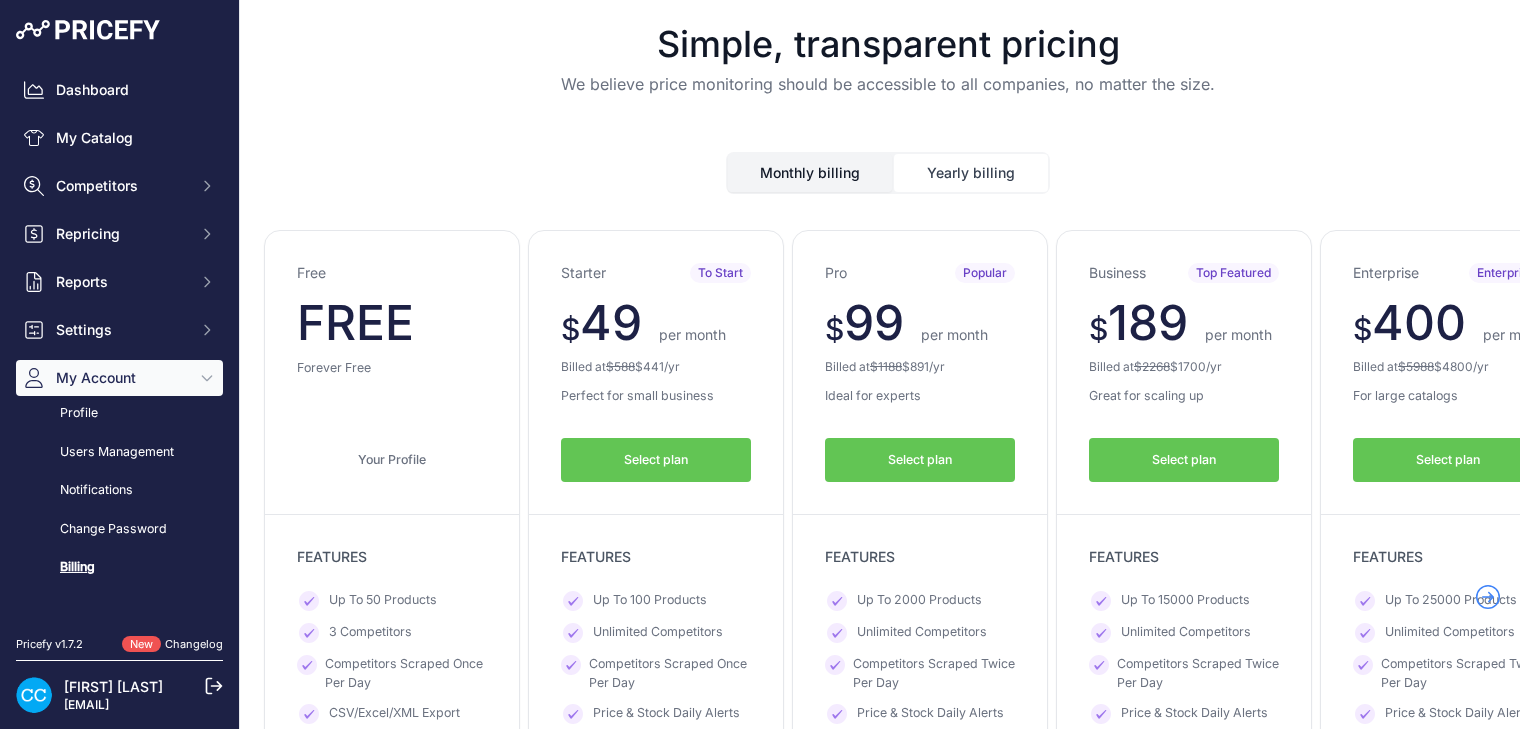 click on "1188" at bounding box center (0, 0) 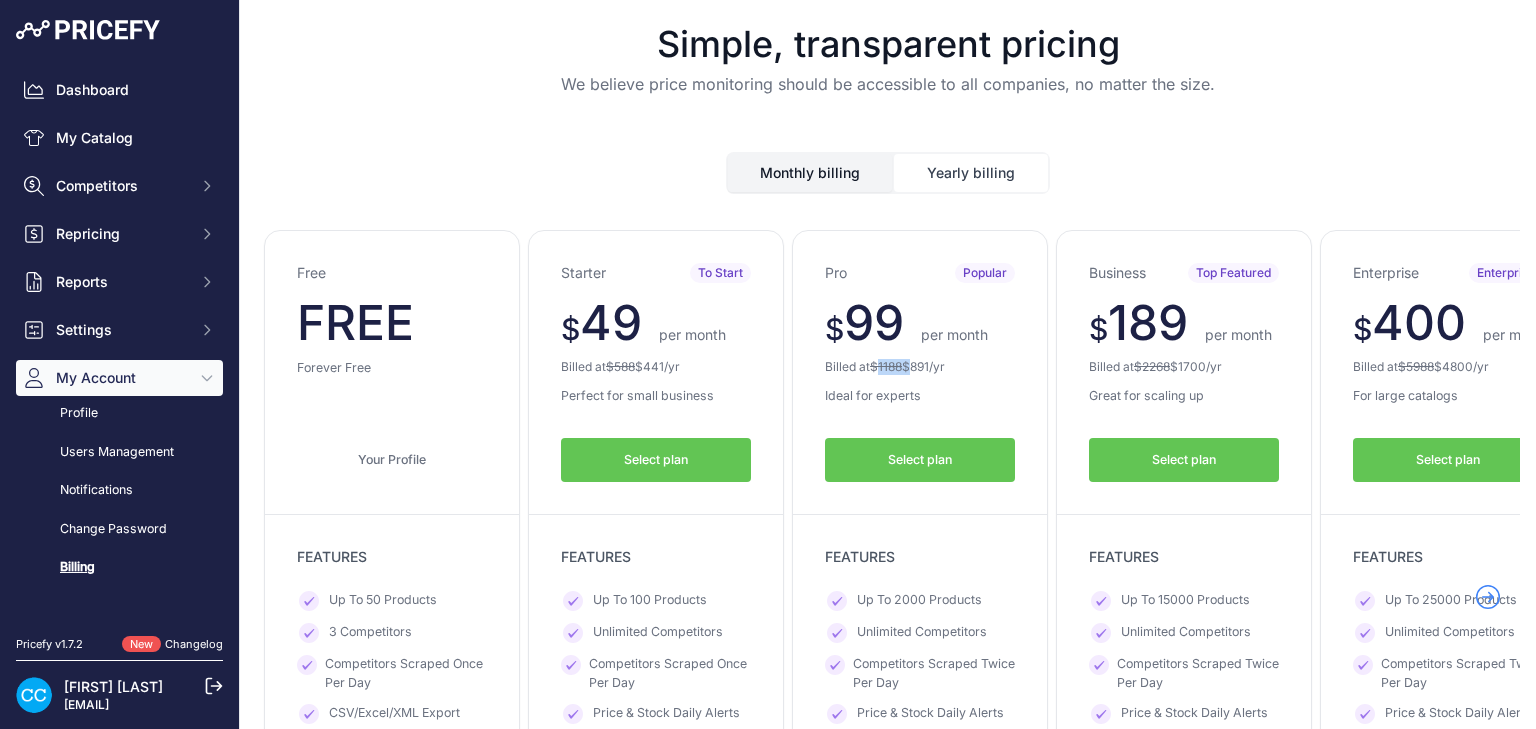 click on "1188" at bounding box center (0, 0) 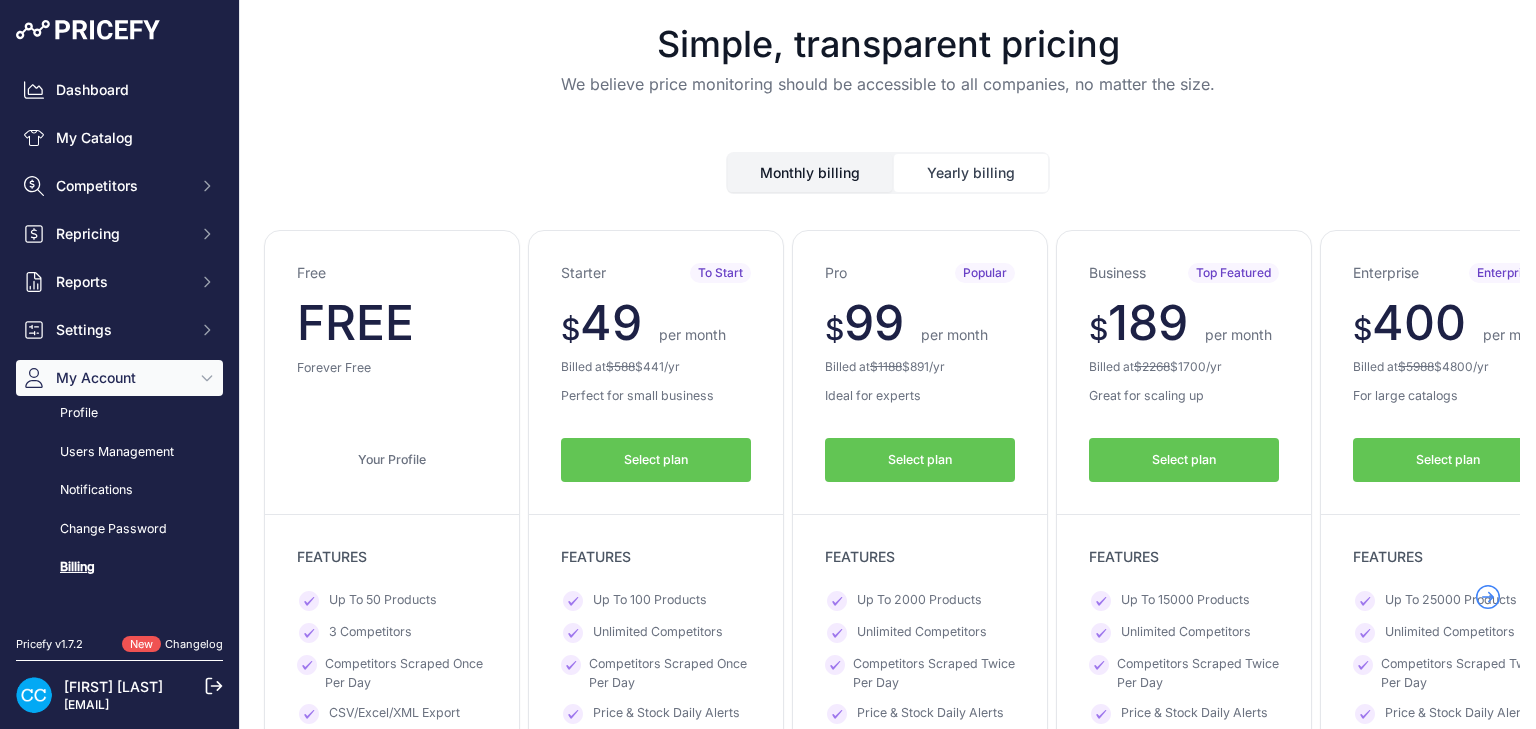 click on "Pro
Popular
$ 99
$ 99
per month
FREE
$ 1188 891 Select plan" at bounding box center (392, 598) 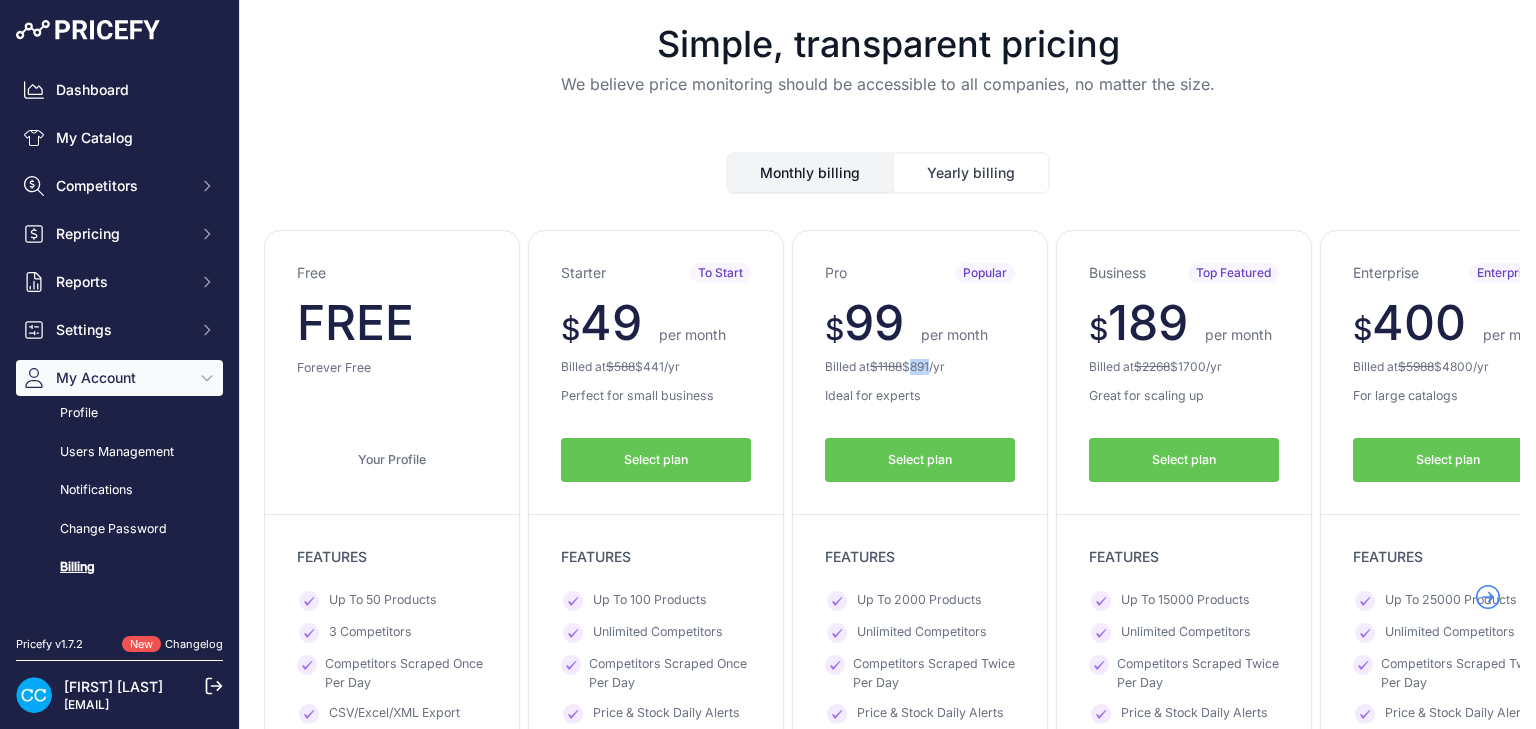 click on "Pro
Popular
$ 99
$ 99
per month
FREE
$ 1188 891 Select plan" at bounding box center (392, 598) 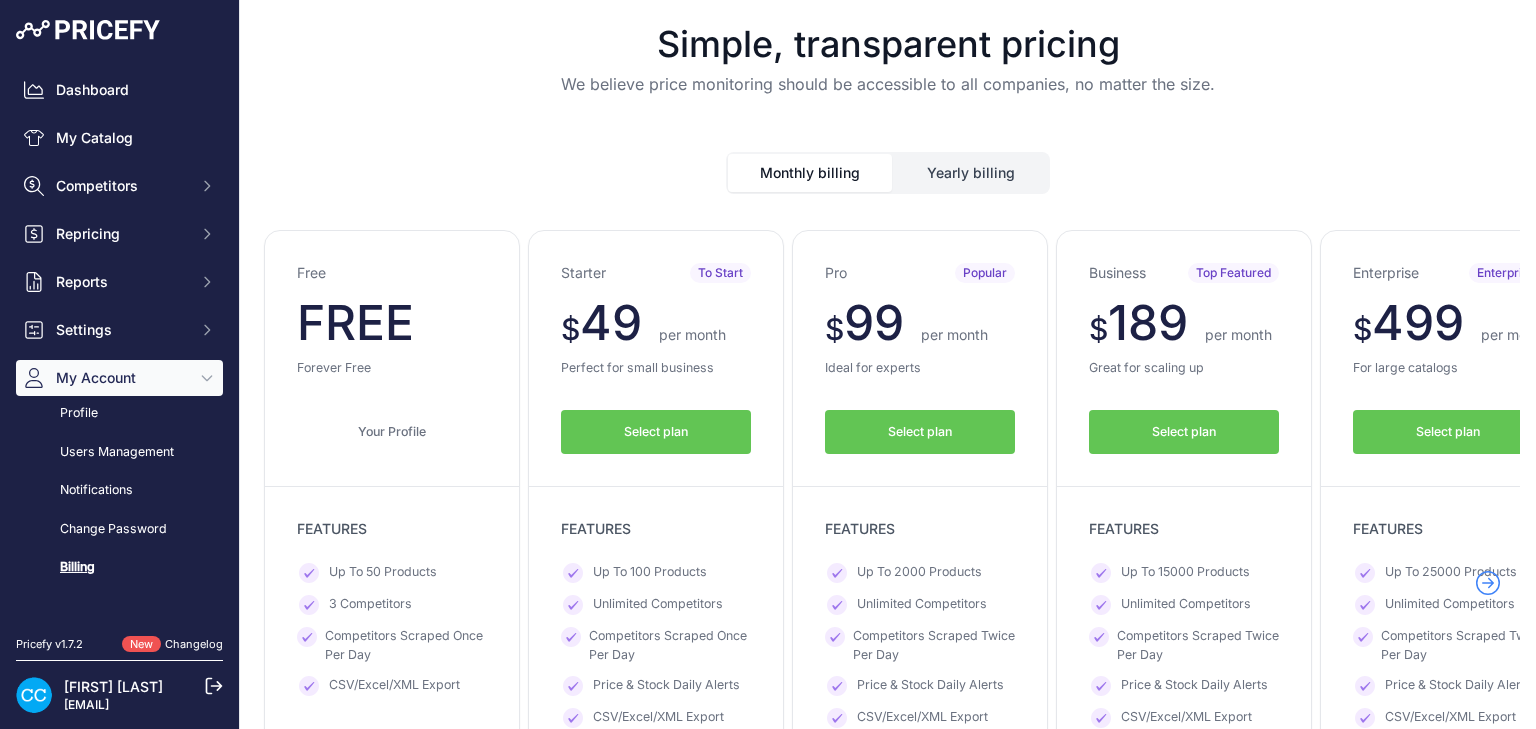 click on "Select plan" at bounding box center [920, 432] 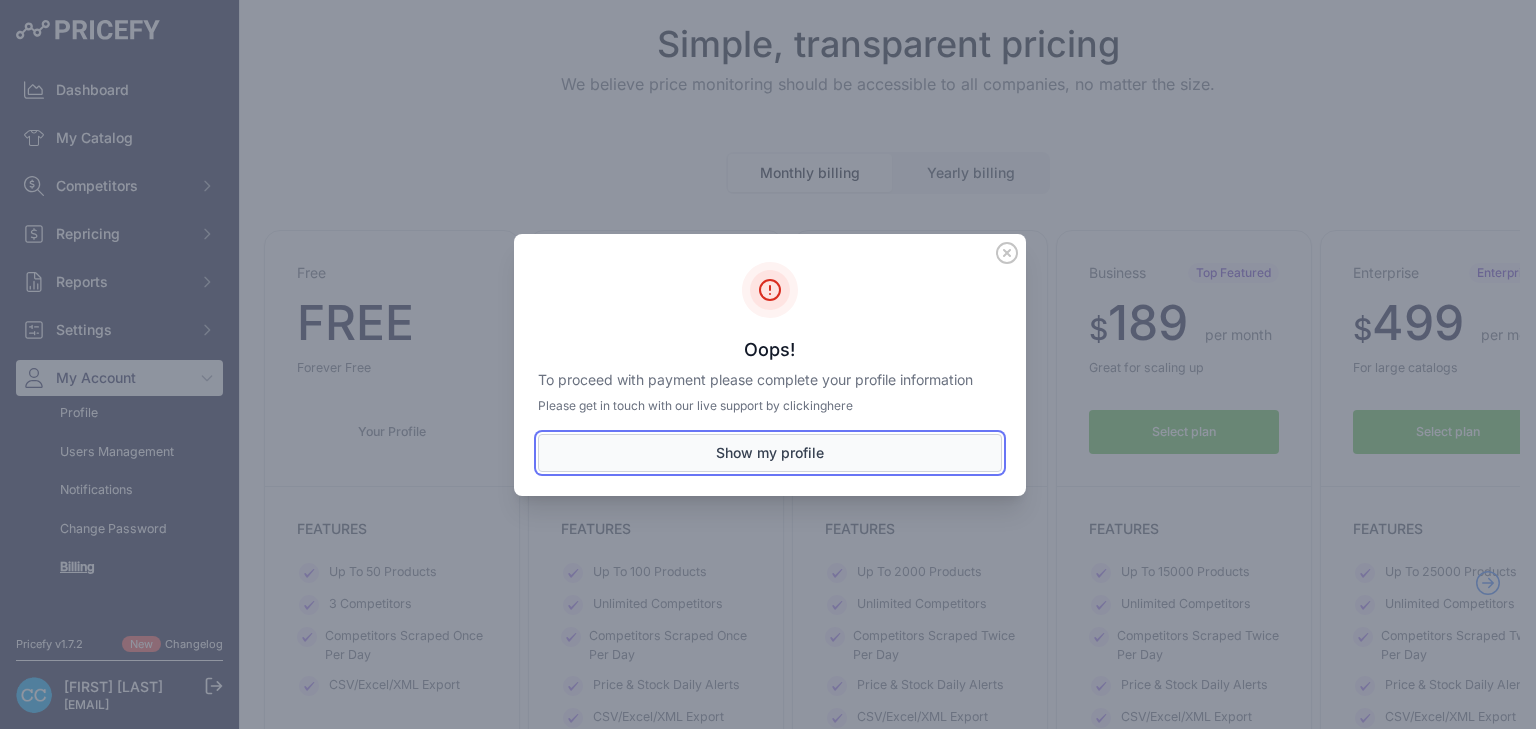 click on "Show my profile" at bounding box center (770, 453) 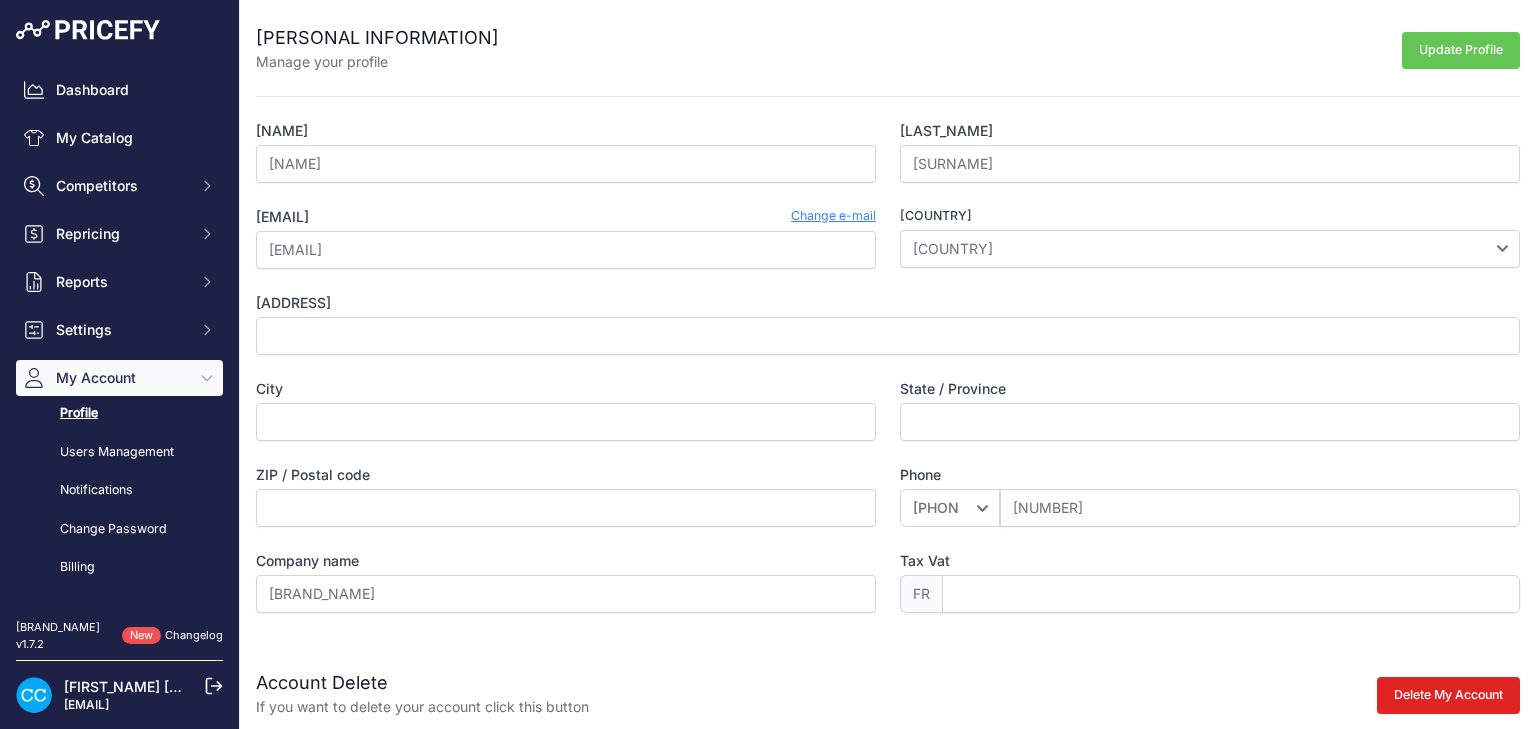 scroll, scrollTop: 0, scrollLeft: 0, axis: both 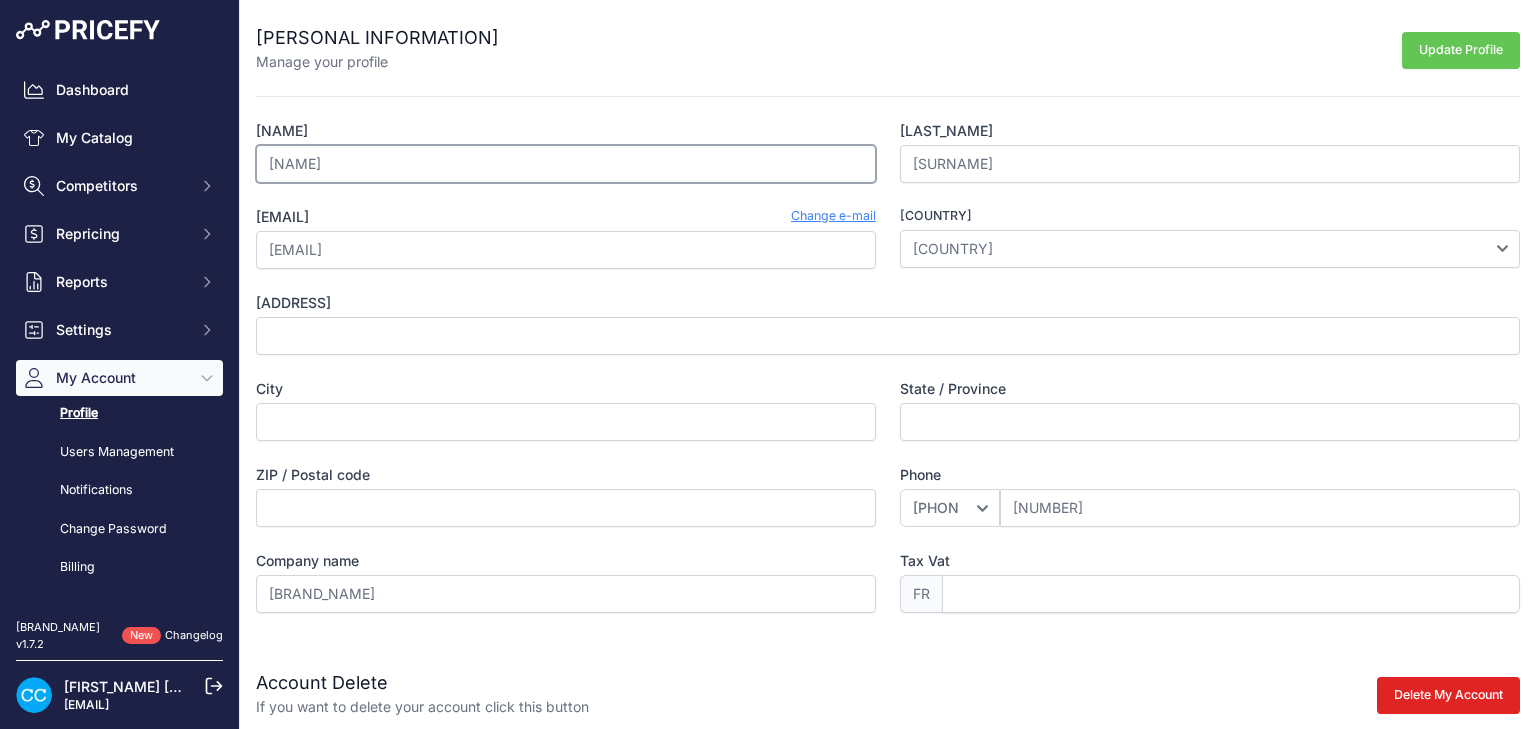 click on "[NAME]" at bounding box center [566, 164] 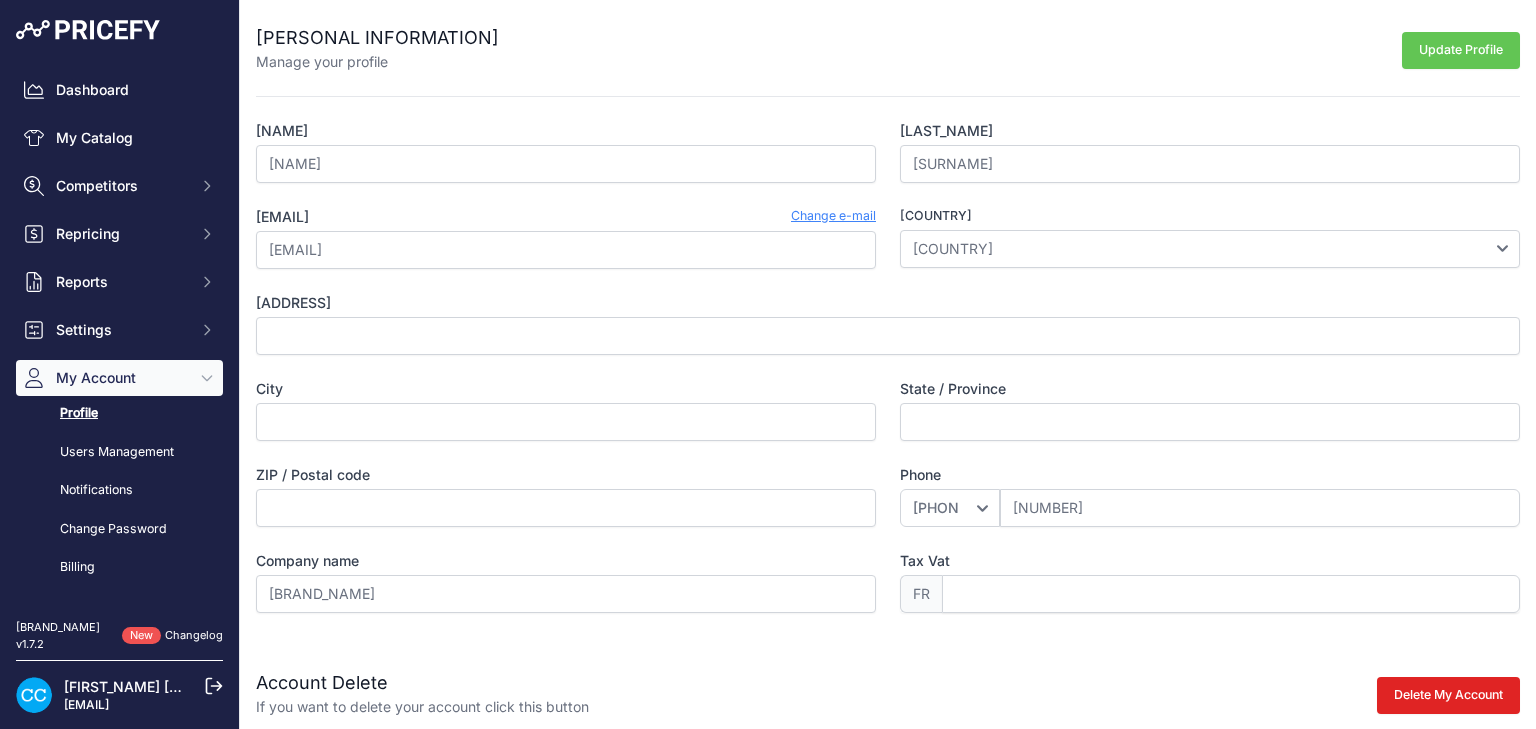 click on "Change e-mail" at bounding box center (833, 217) 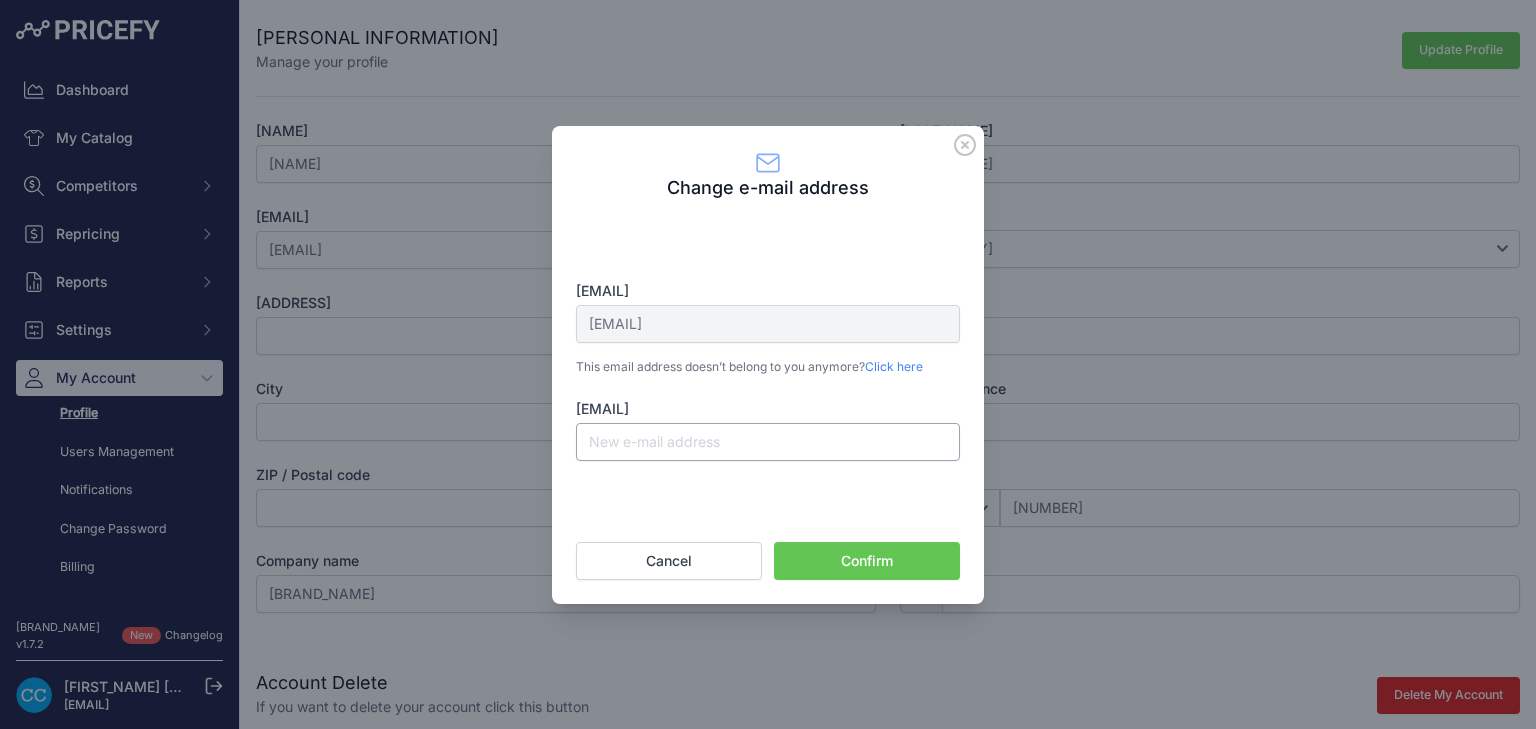 click on "[NAME]" at bounding box center (768, 442) 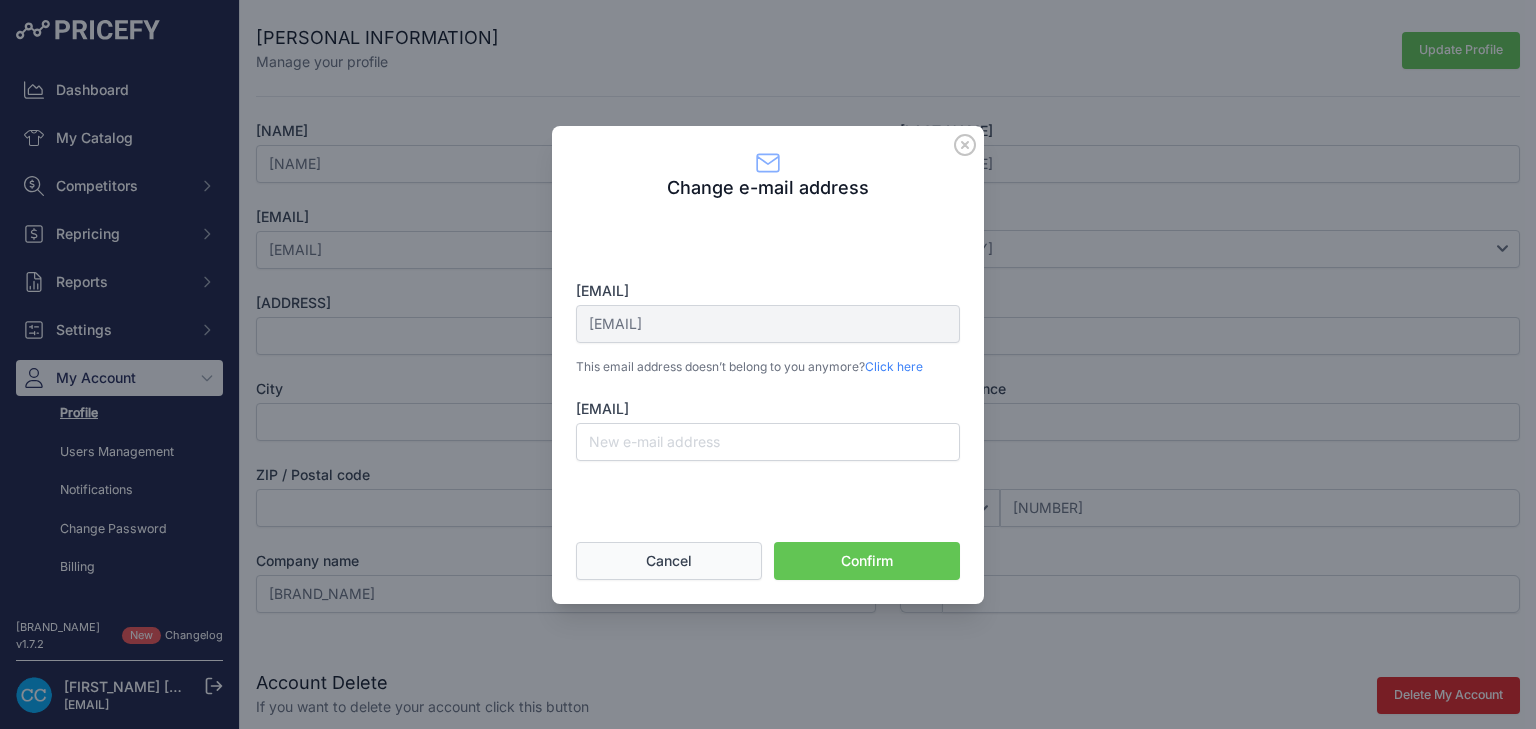 click on "Cancel" at bounding box center (669, 561) 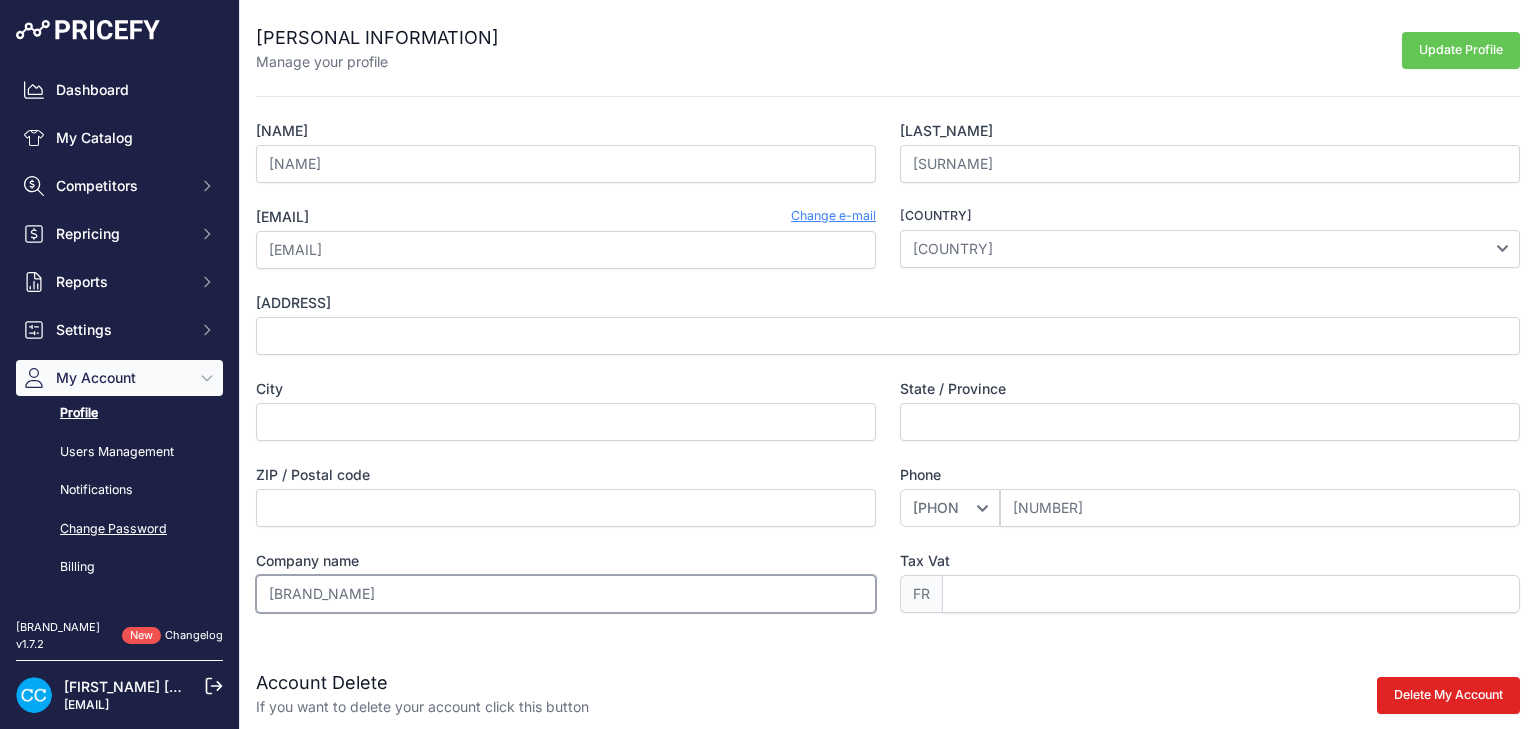 drag, startPoint x: 352, startPoint y: 595, endPoint x: 108, endPoint y: 538, distance: 250.56935 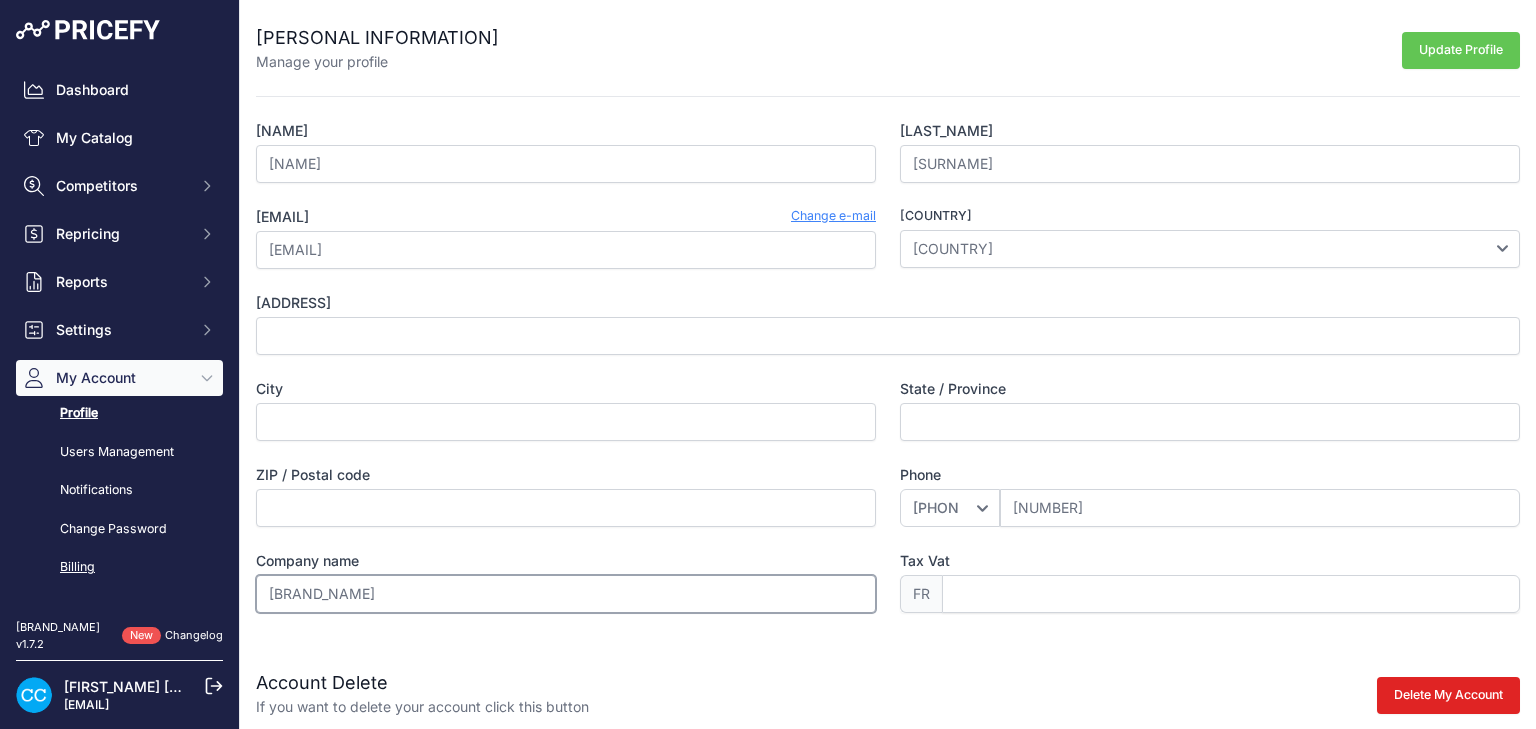 paste on "[COMPANY]" 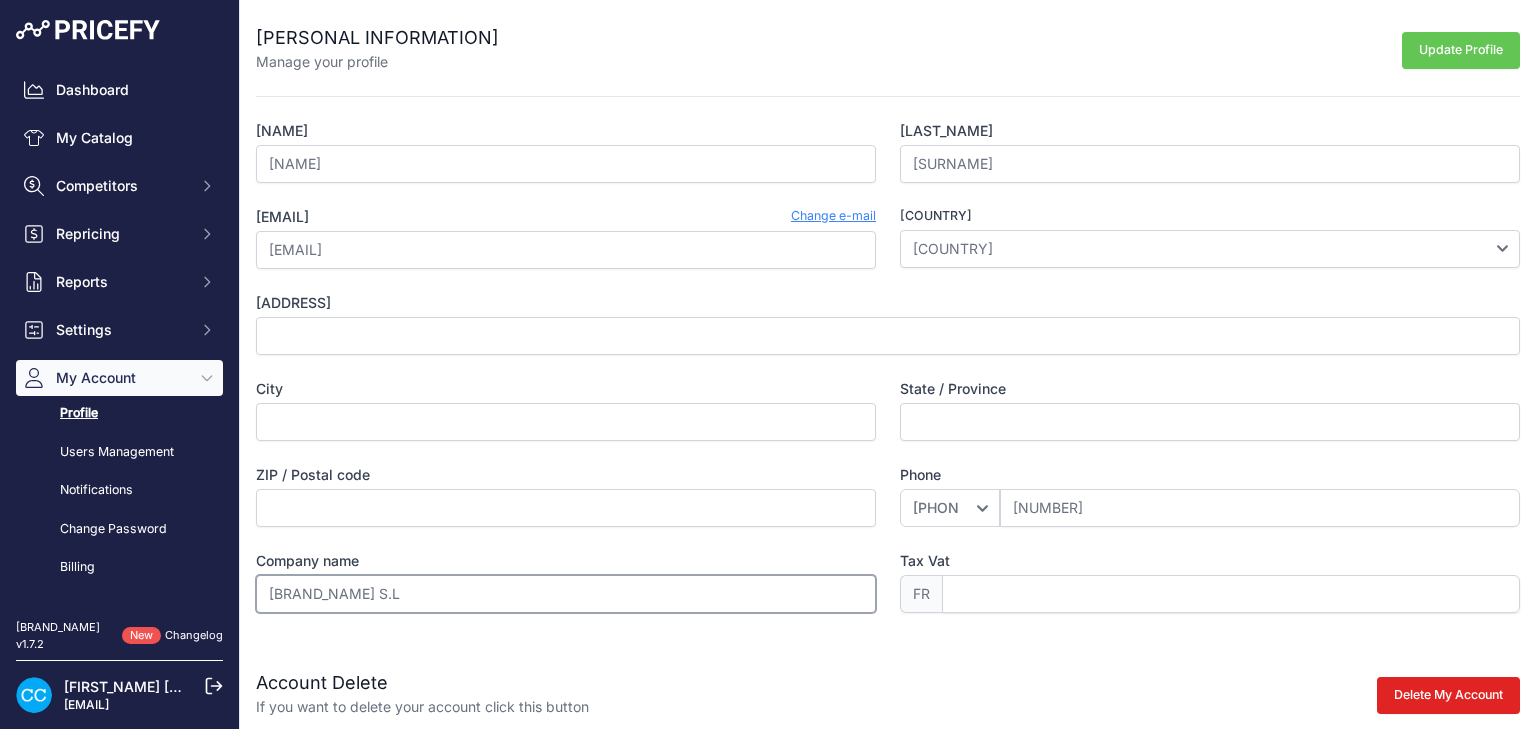 type on "[COMPANY]" 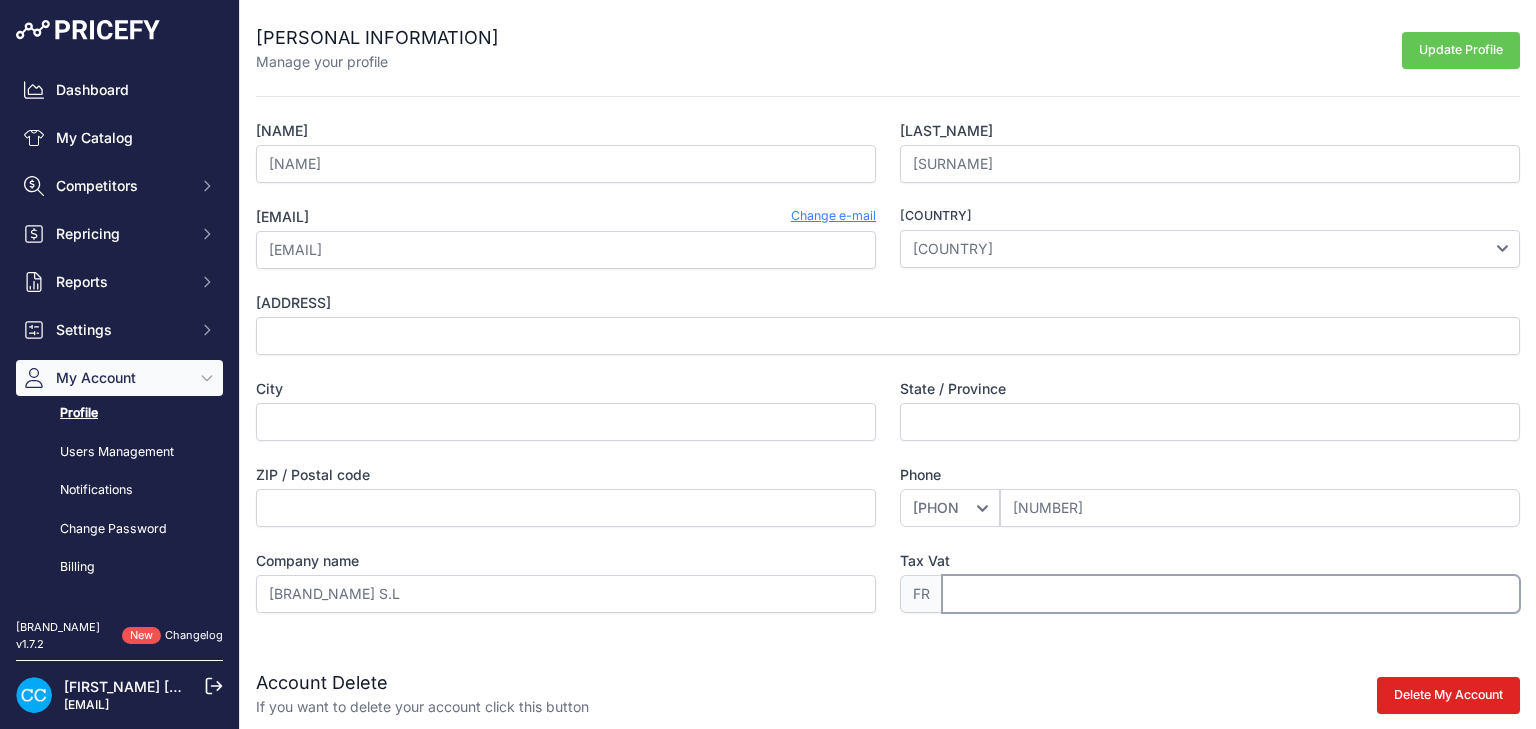 click on "[NAME]" at bounding box center [1231, 594] 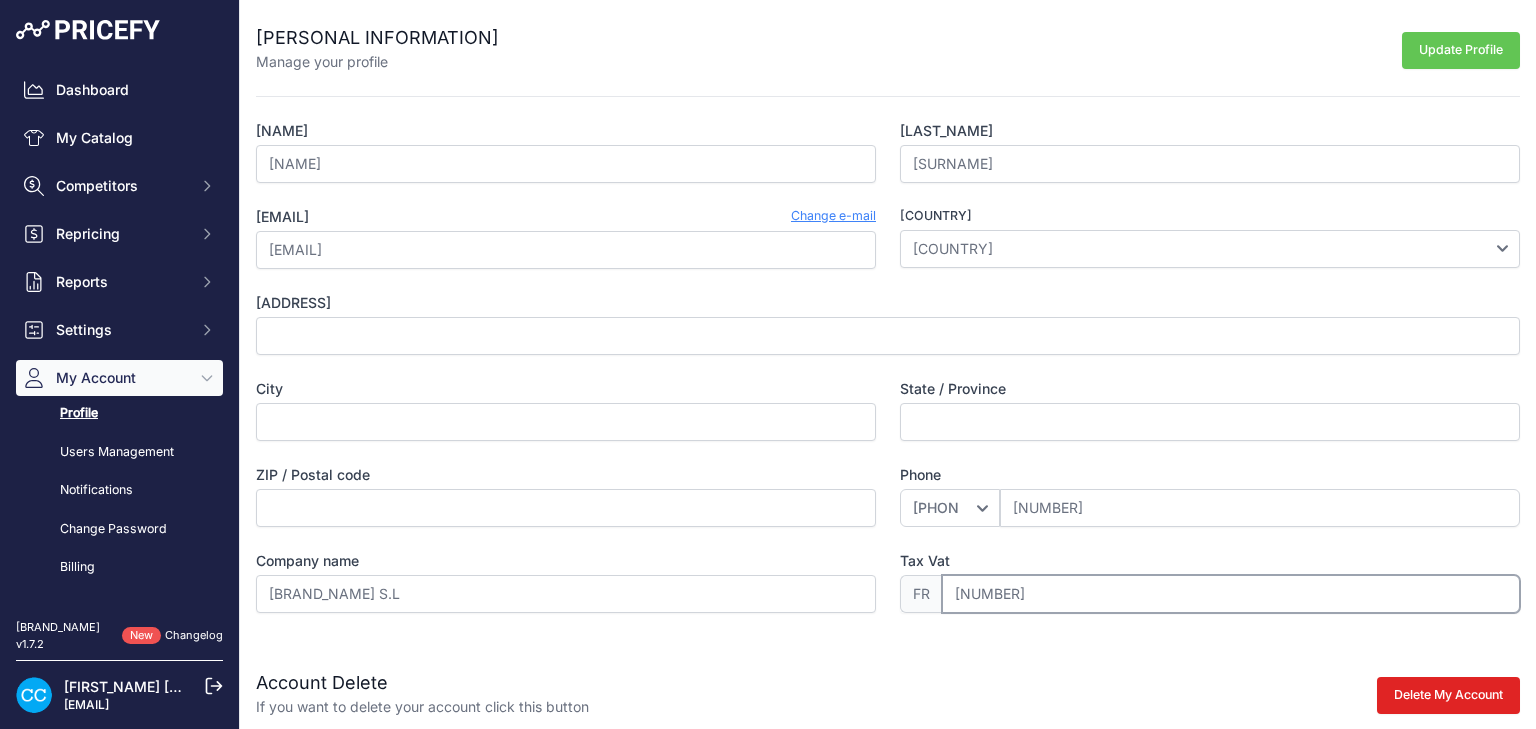 type on "[LICENSE]" 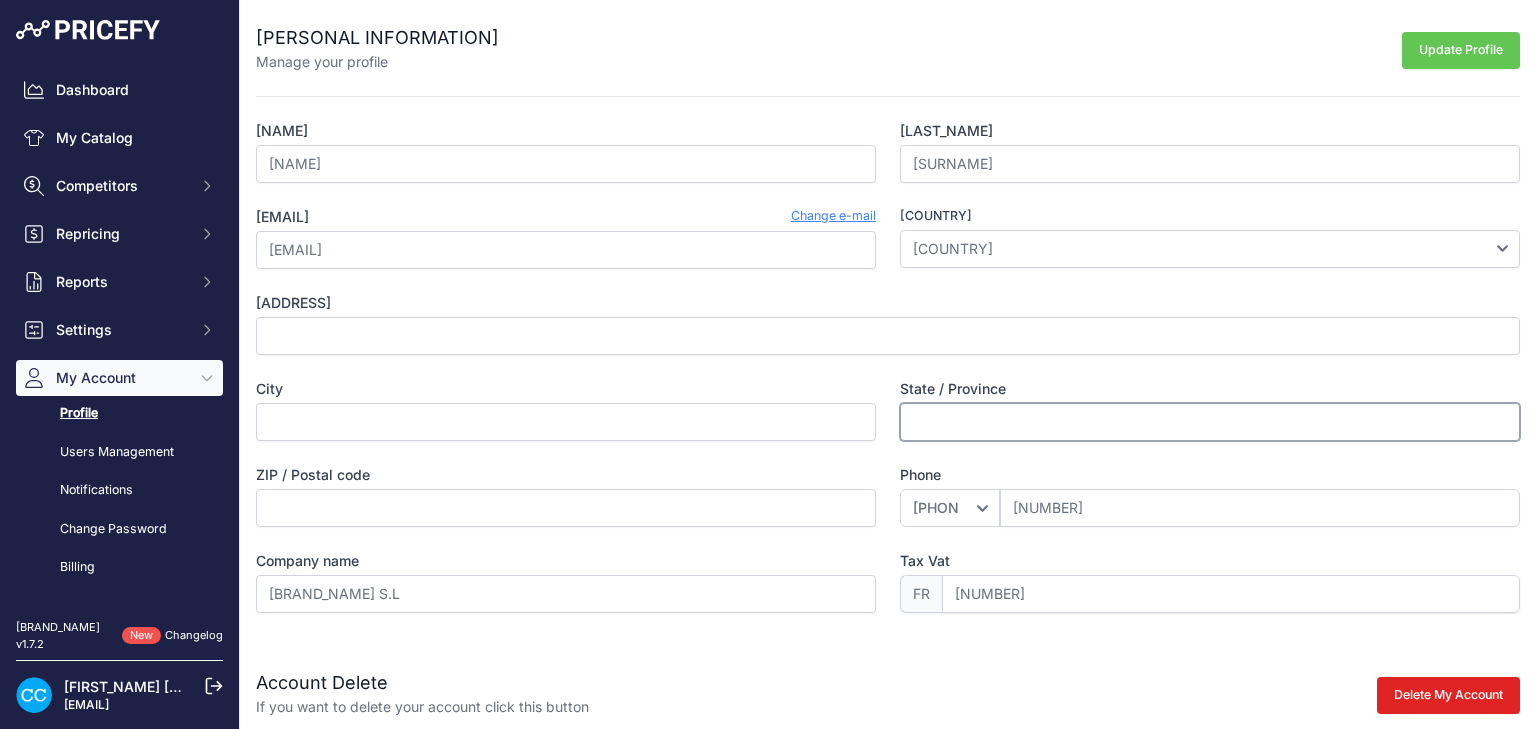 click on "[STATE] / [STATE]" at bounding box center [1210, 422] 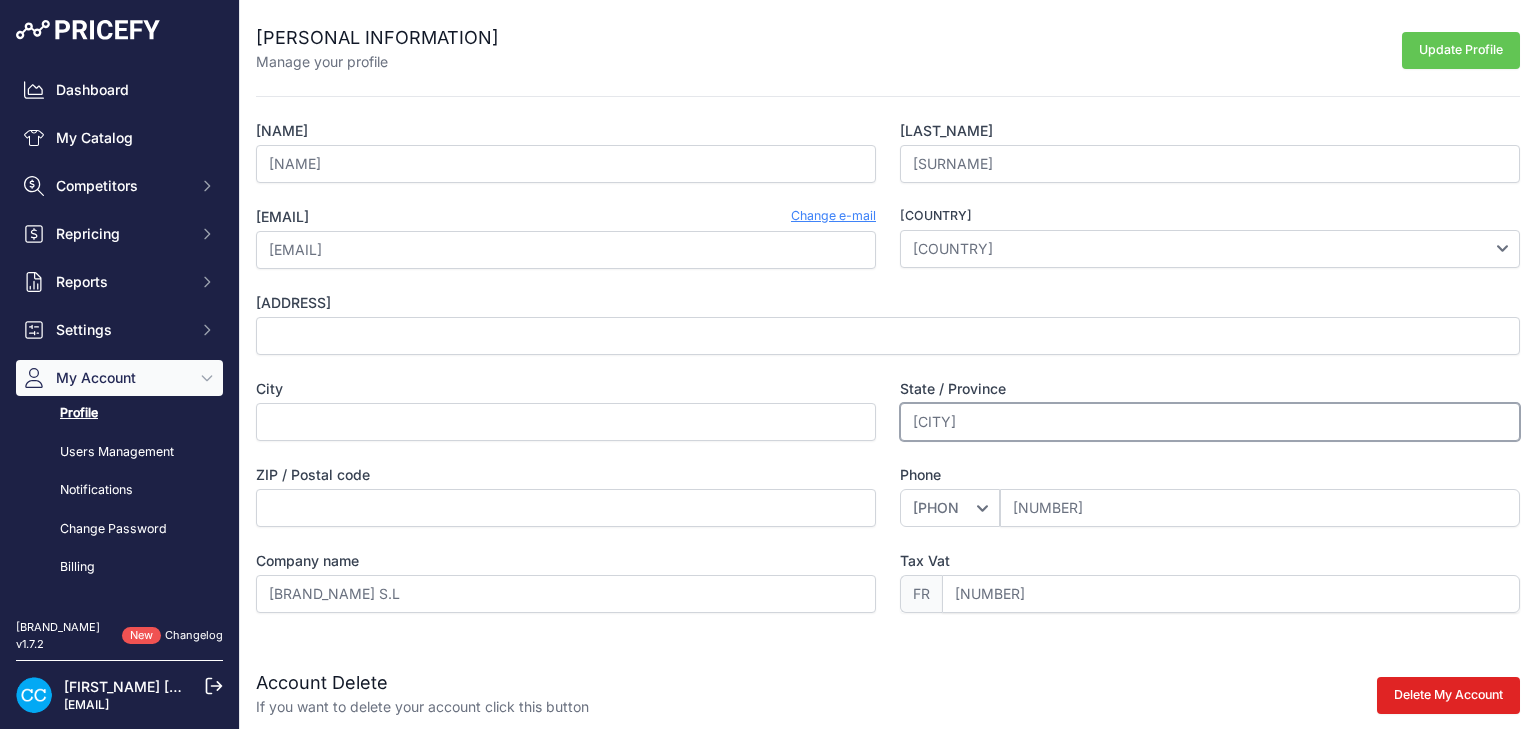 type on "[CITY]" 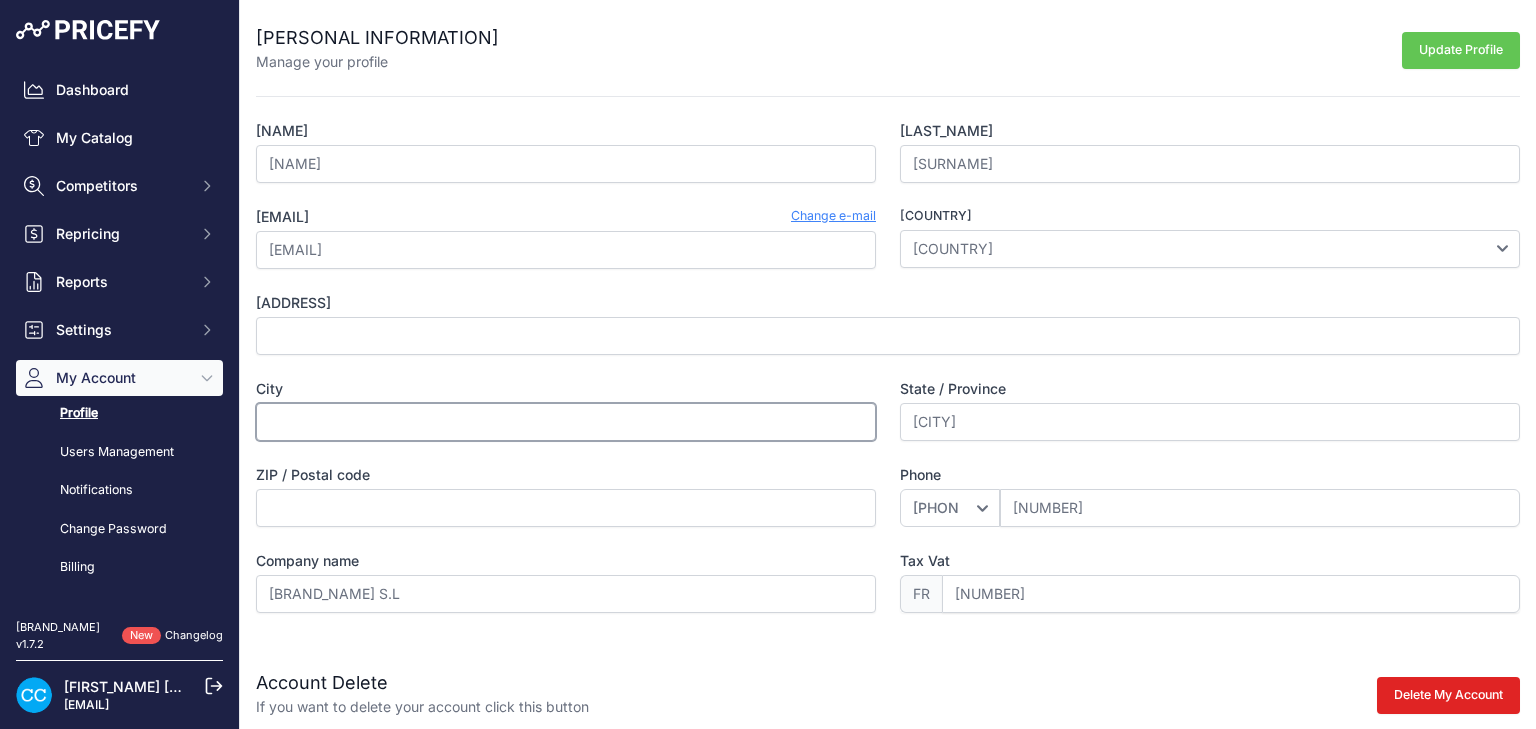 click on "[CITY]" at bounding box center [566, 422] 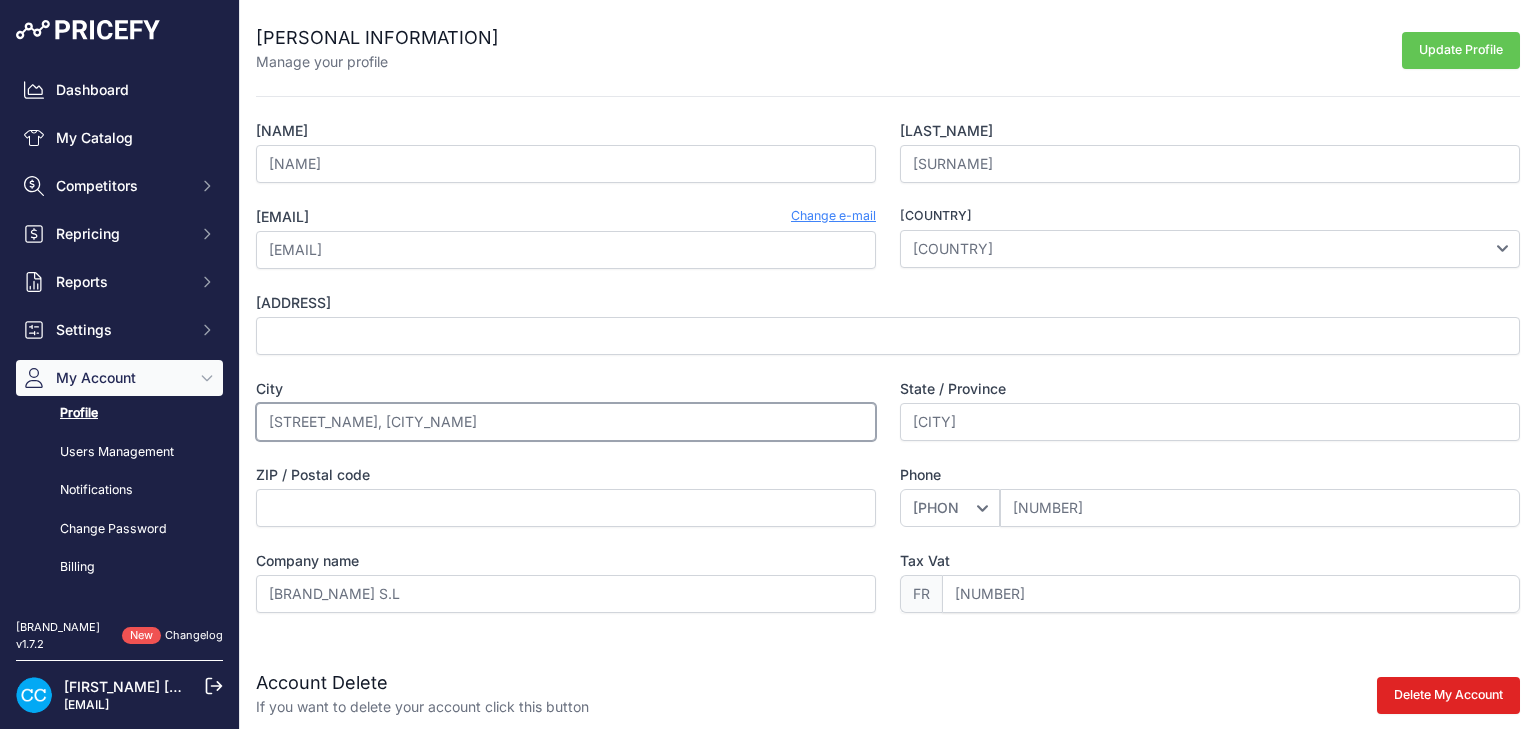 type on "[CITY]" 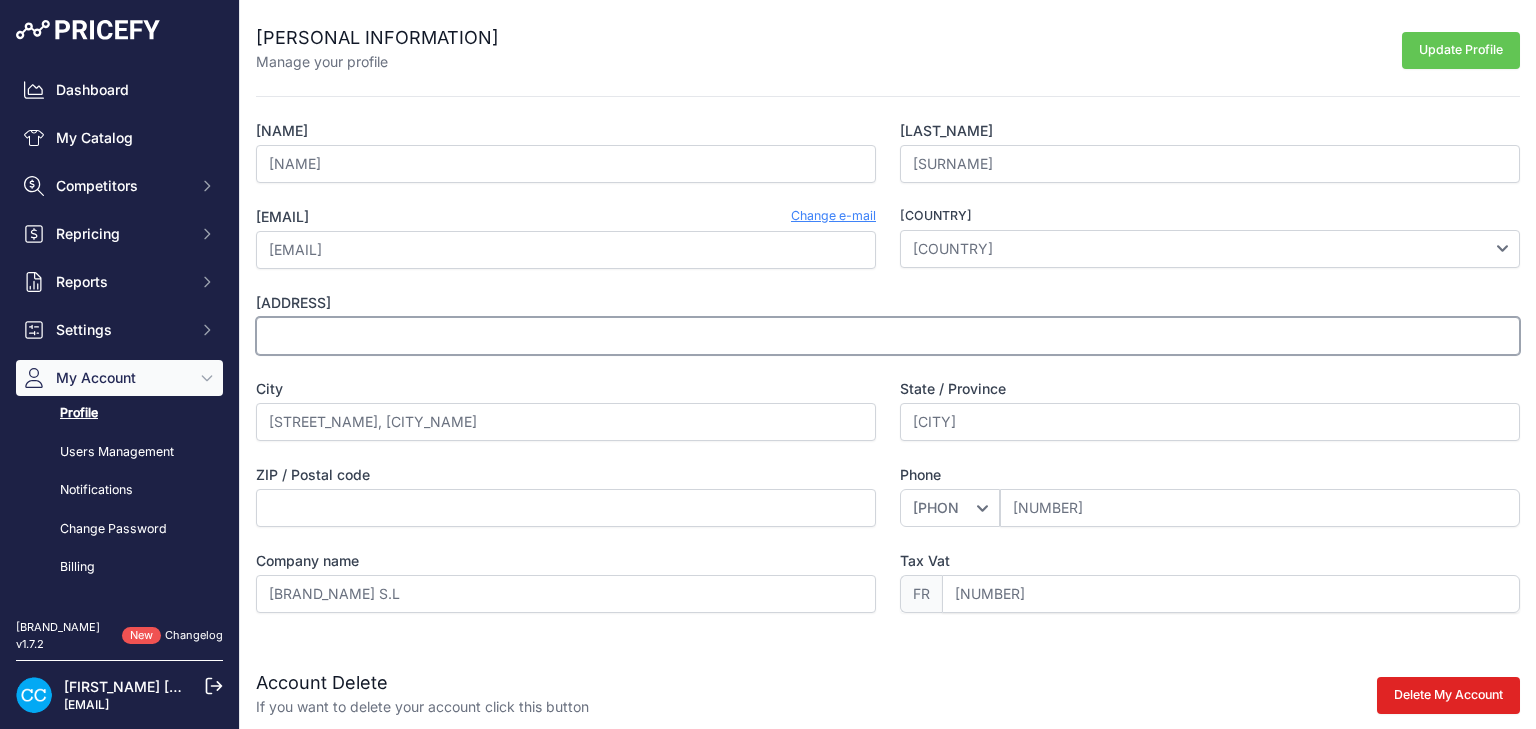 click on "[ADDRESS]" at bounding box center (888, 336) 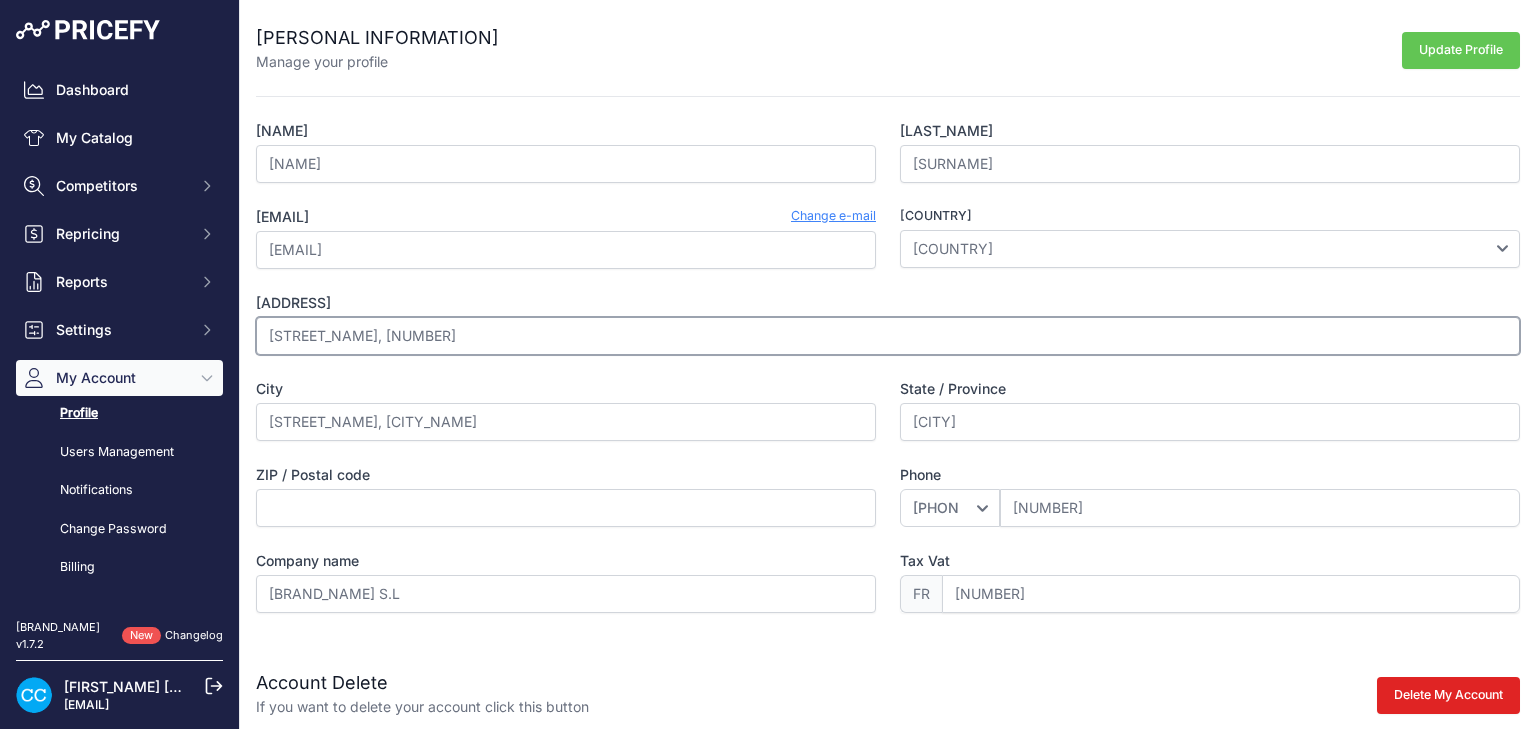 type on "[STREET], [NUMBER]" 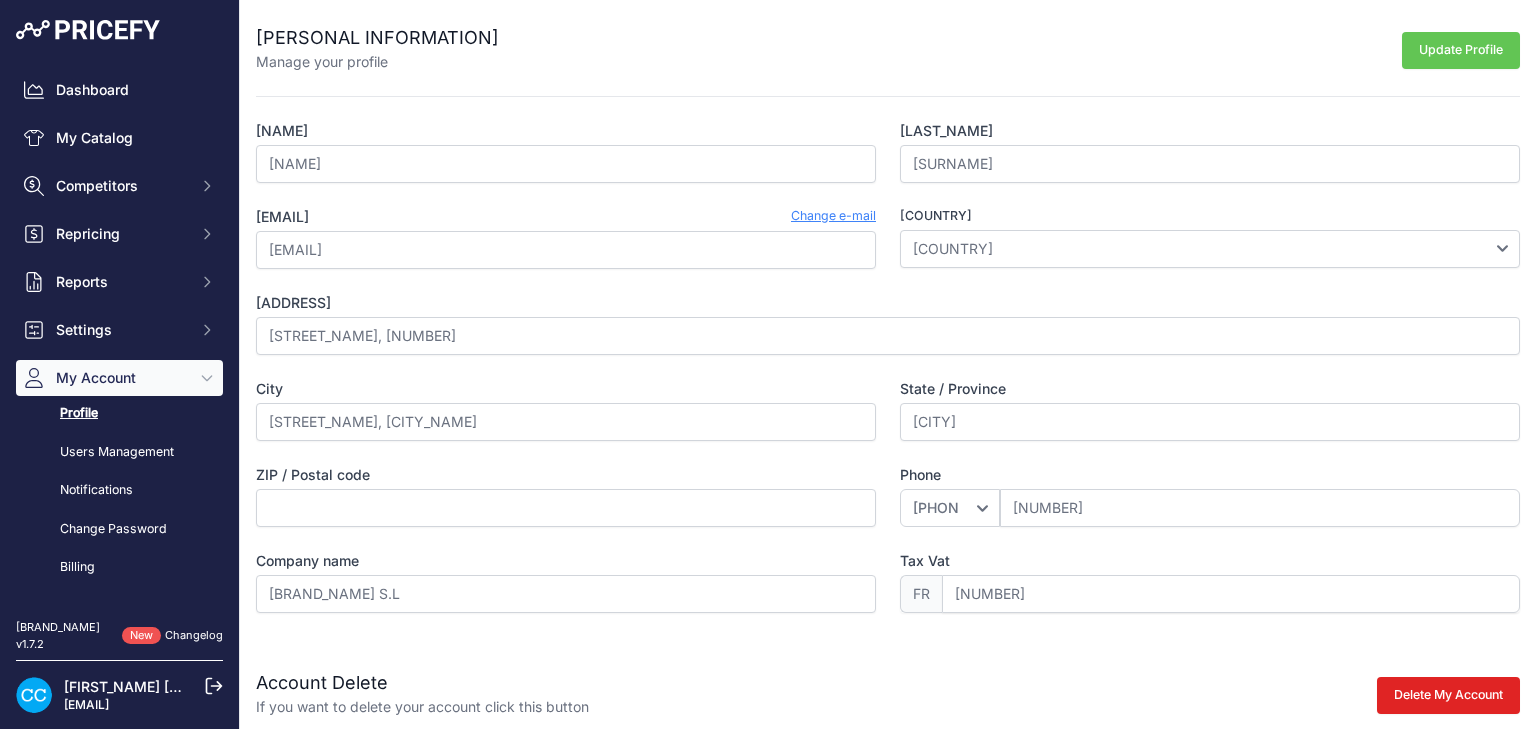 click on "[ADDRESS]" at bounding box center (888, 303) 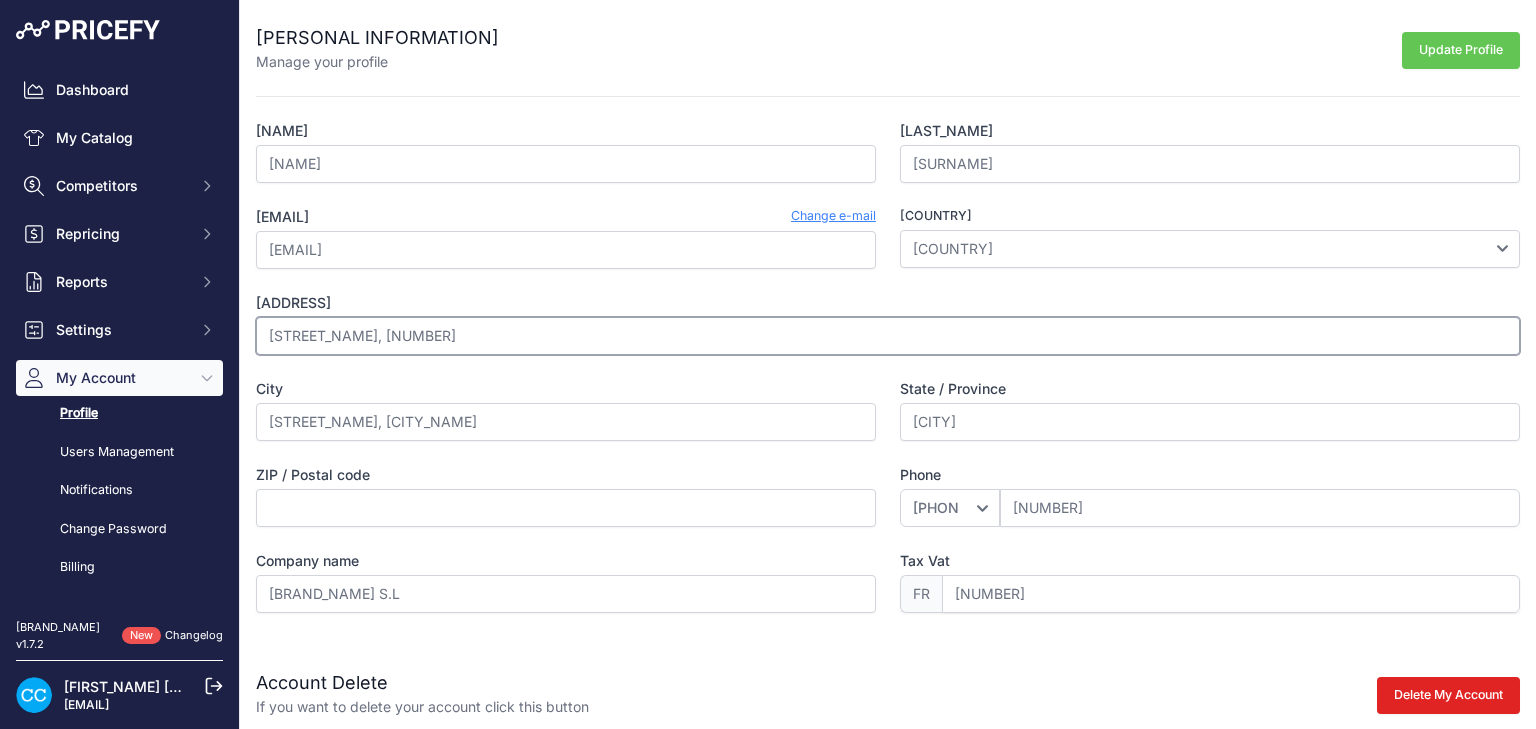 click on "[STREET], [NUMBER]" at bounding box center [888, 336] 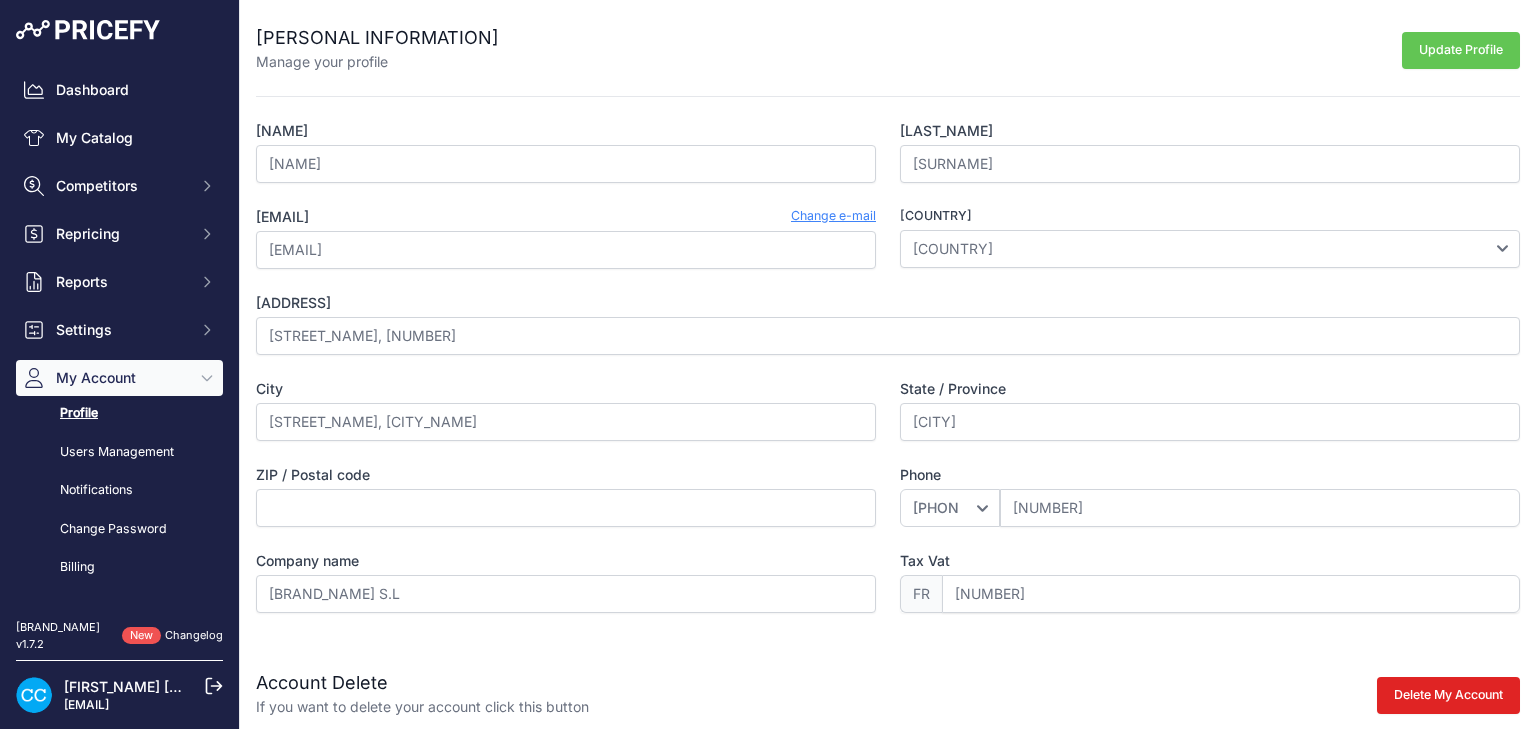 click on "Update Profile" at bounding box center [1461, 50] 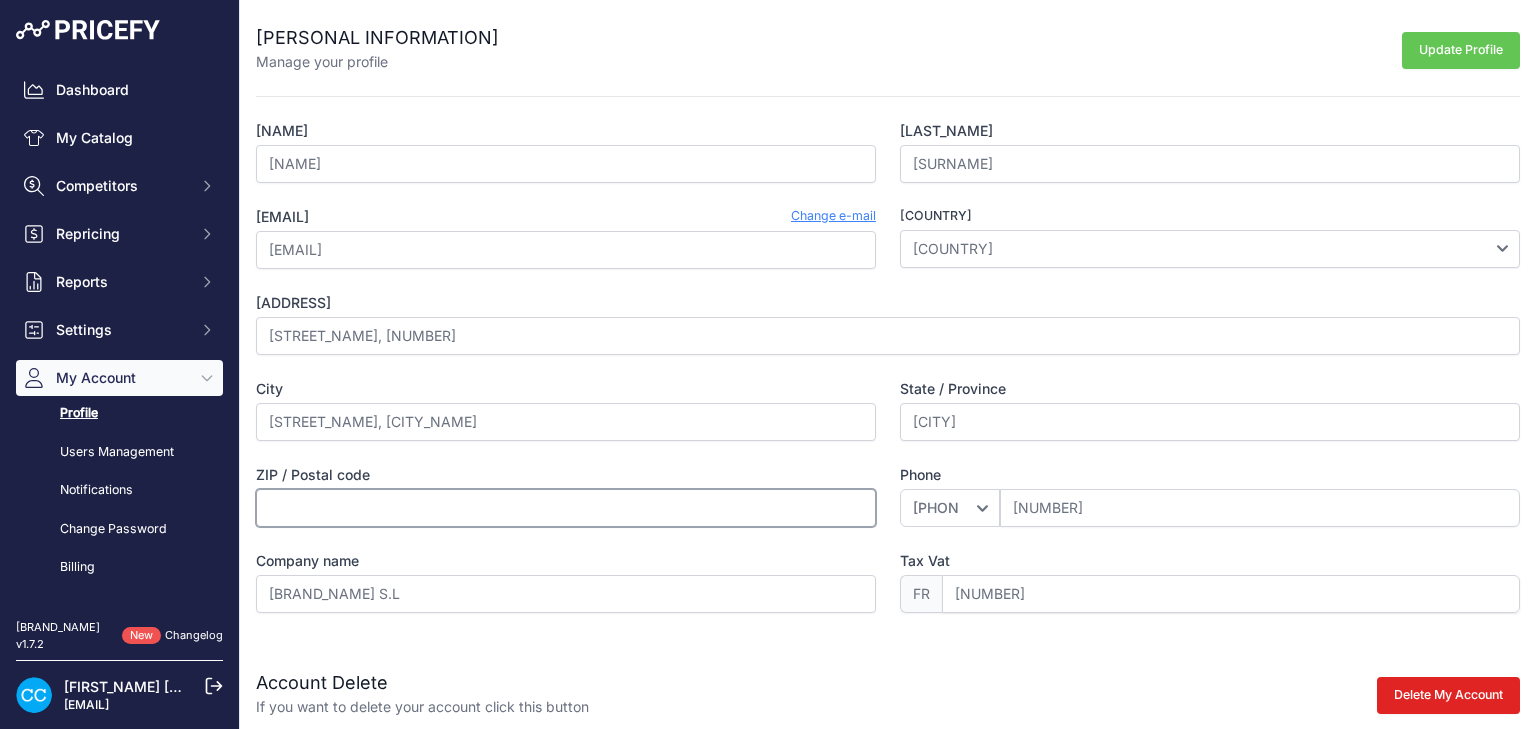 click on "[ZIP] / [POSTAL] [CODE]" at bounding box center [566, 508] 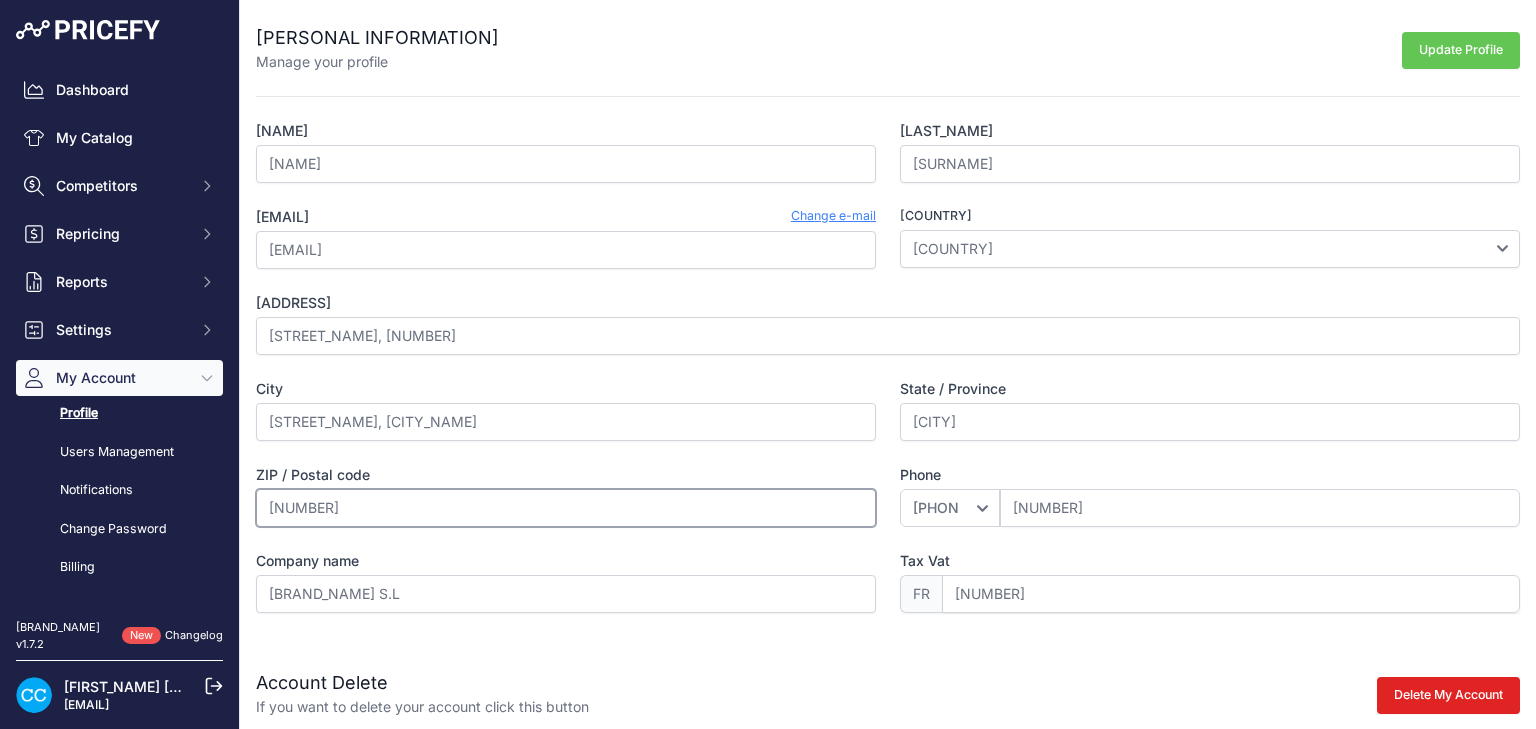 type on "[PHONE]" 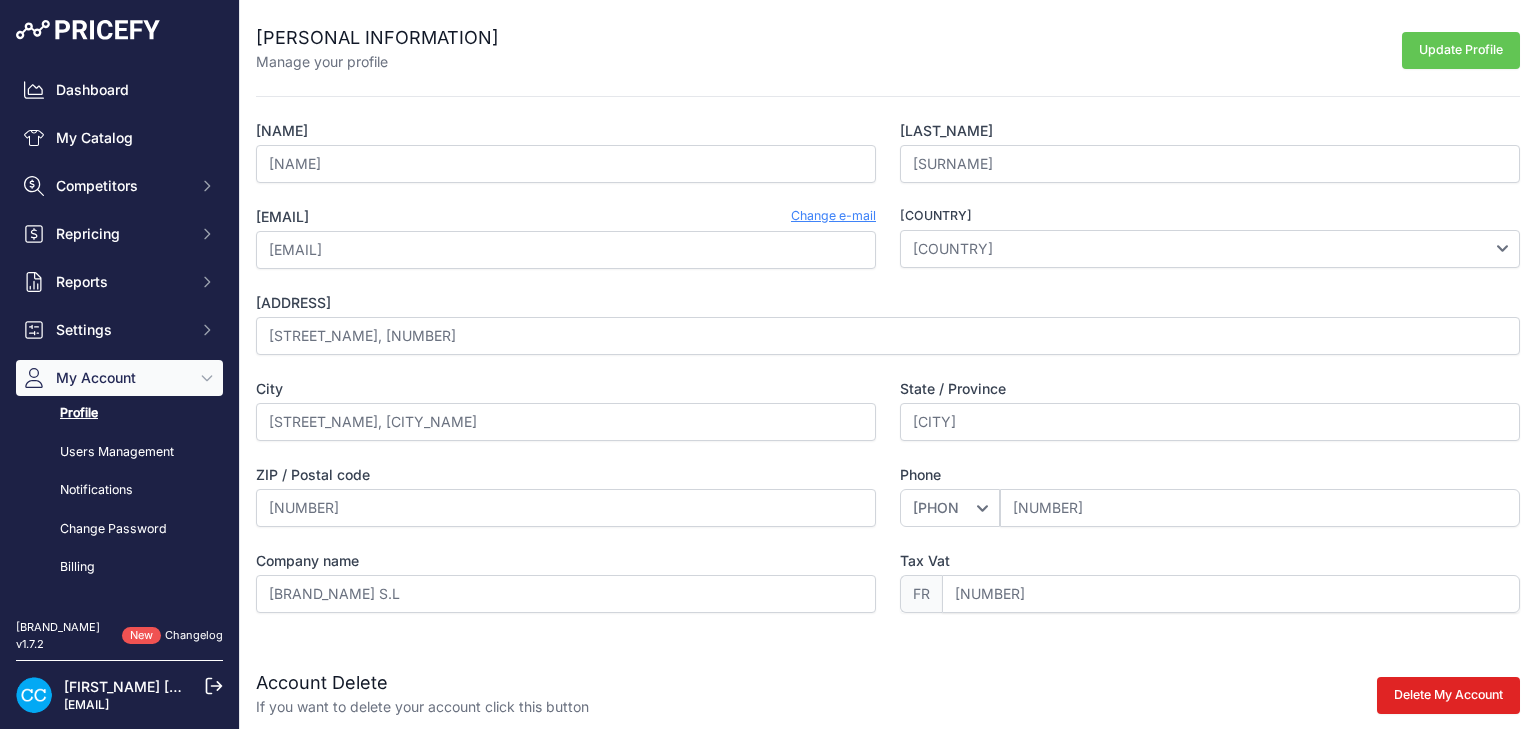 click on "Update Profile" at bounding box center (1461, 50) 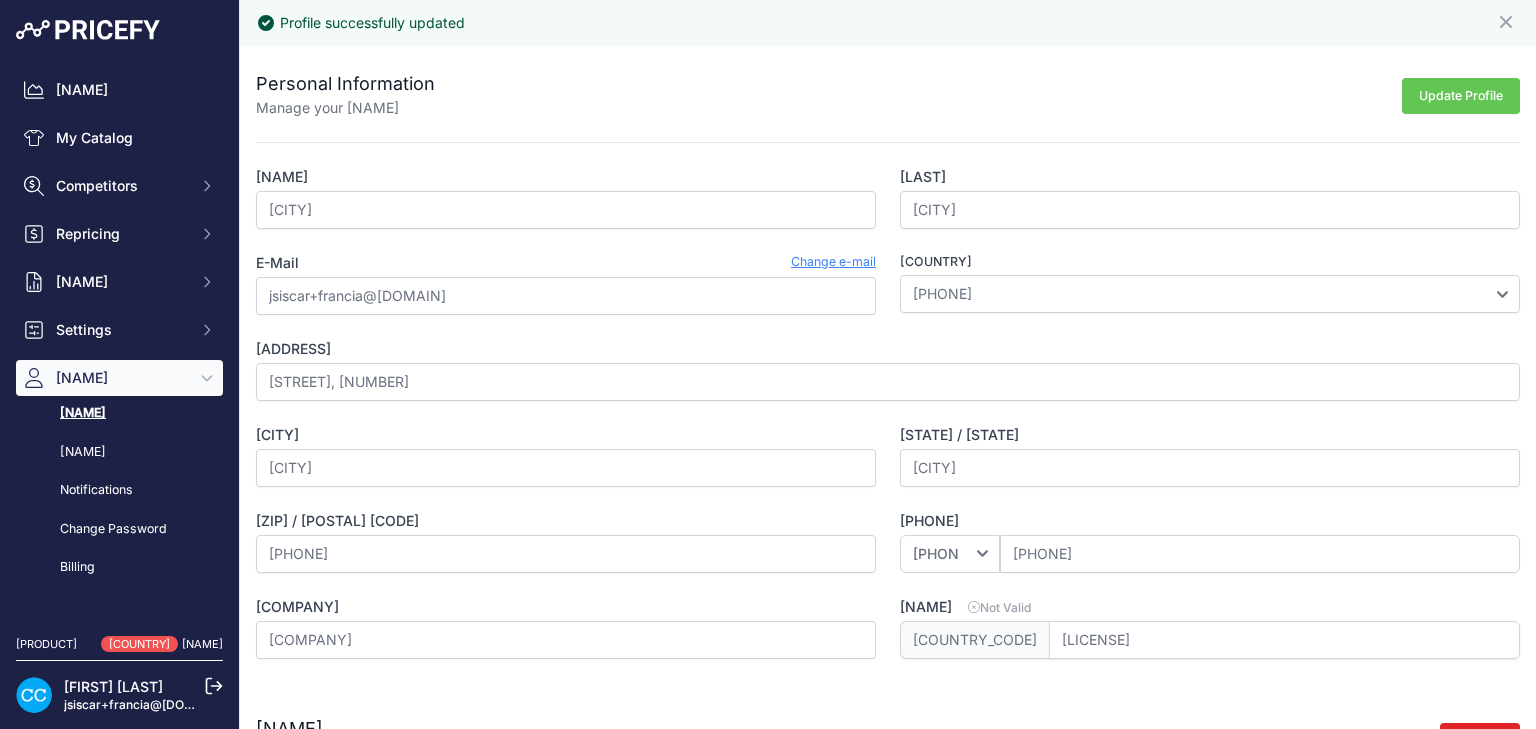 scroll, scrollTop: 0, scrollLeft: 0, axis: both 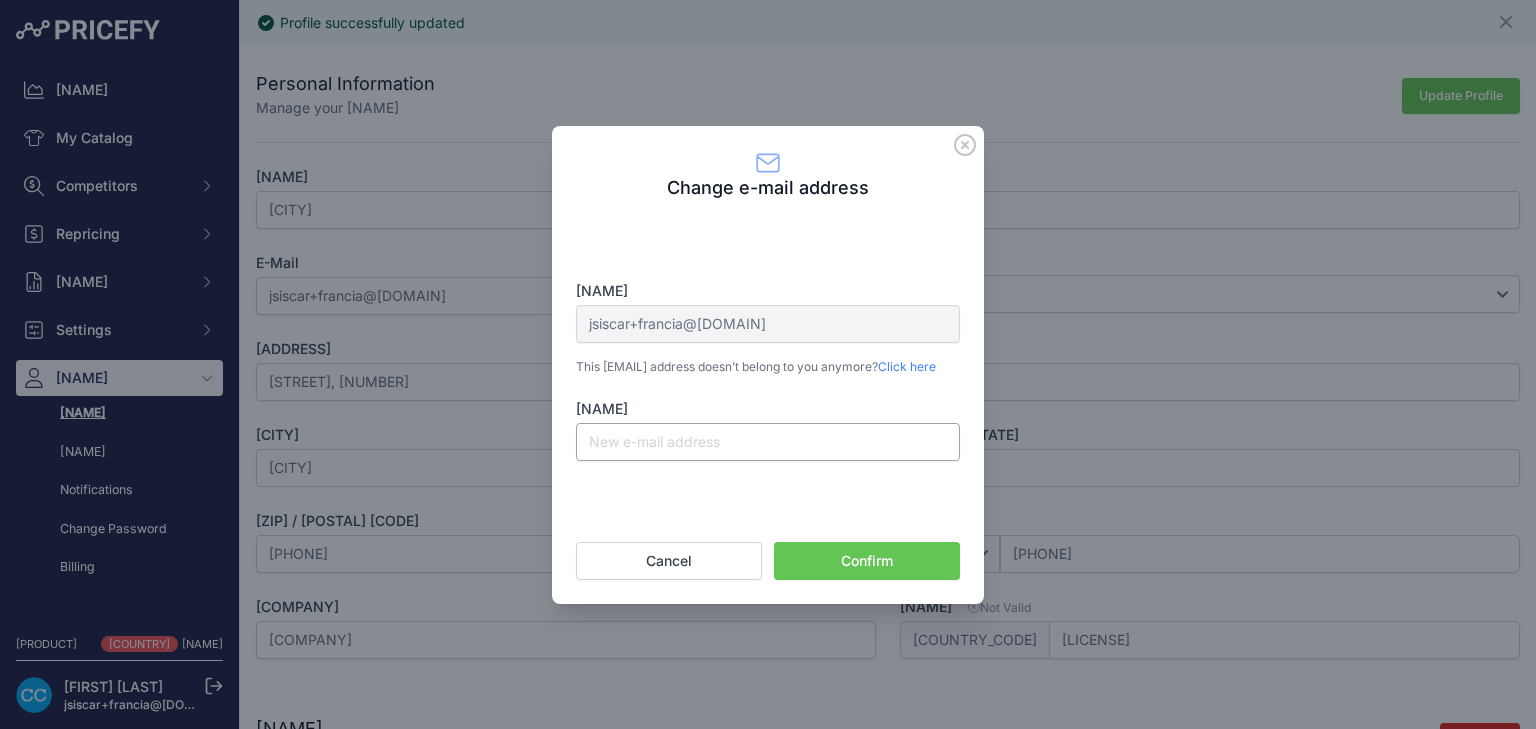 click on "[NAME]" at bounding box center (768, 442) 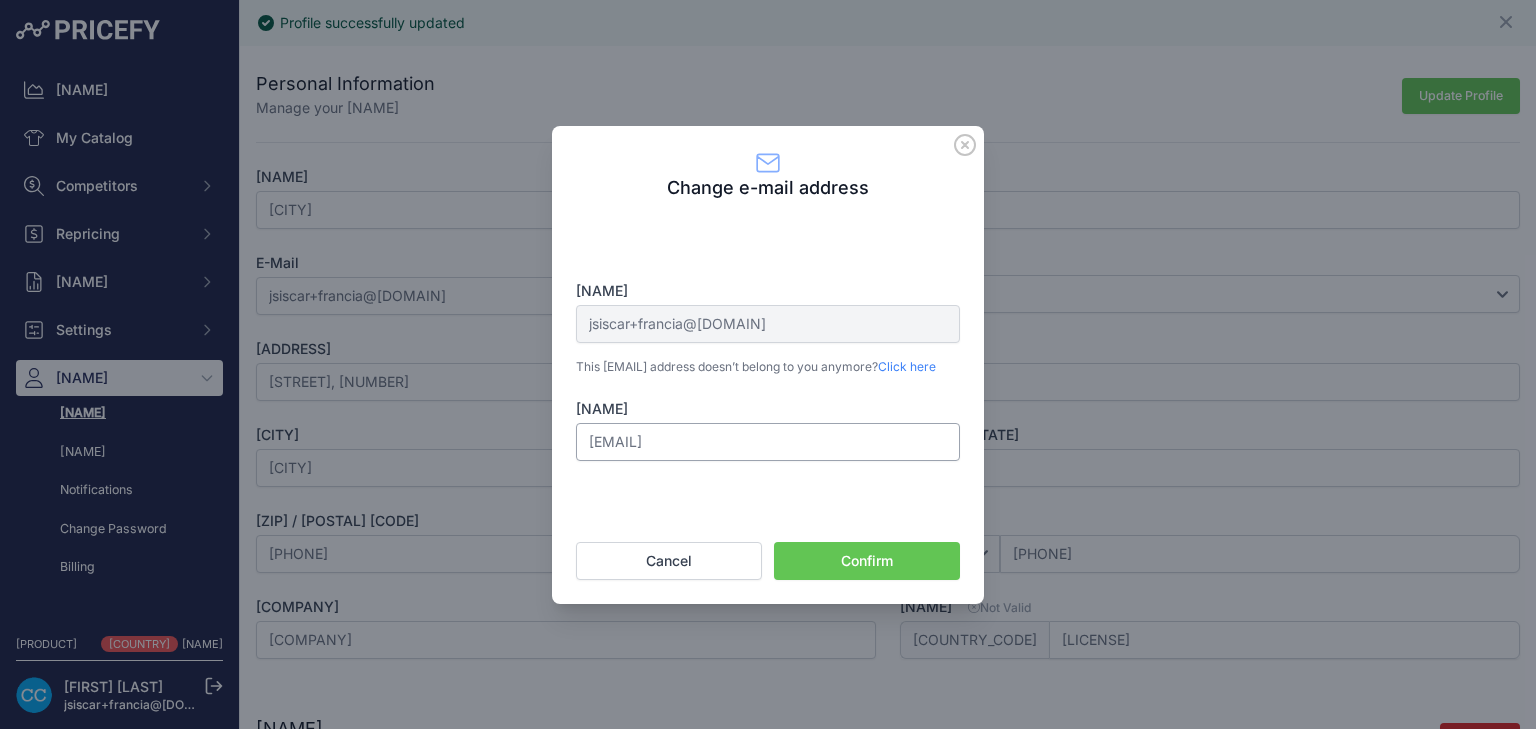 type on "[EMAIL]" 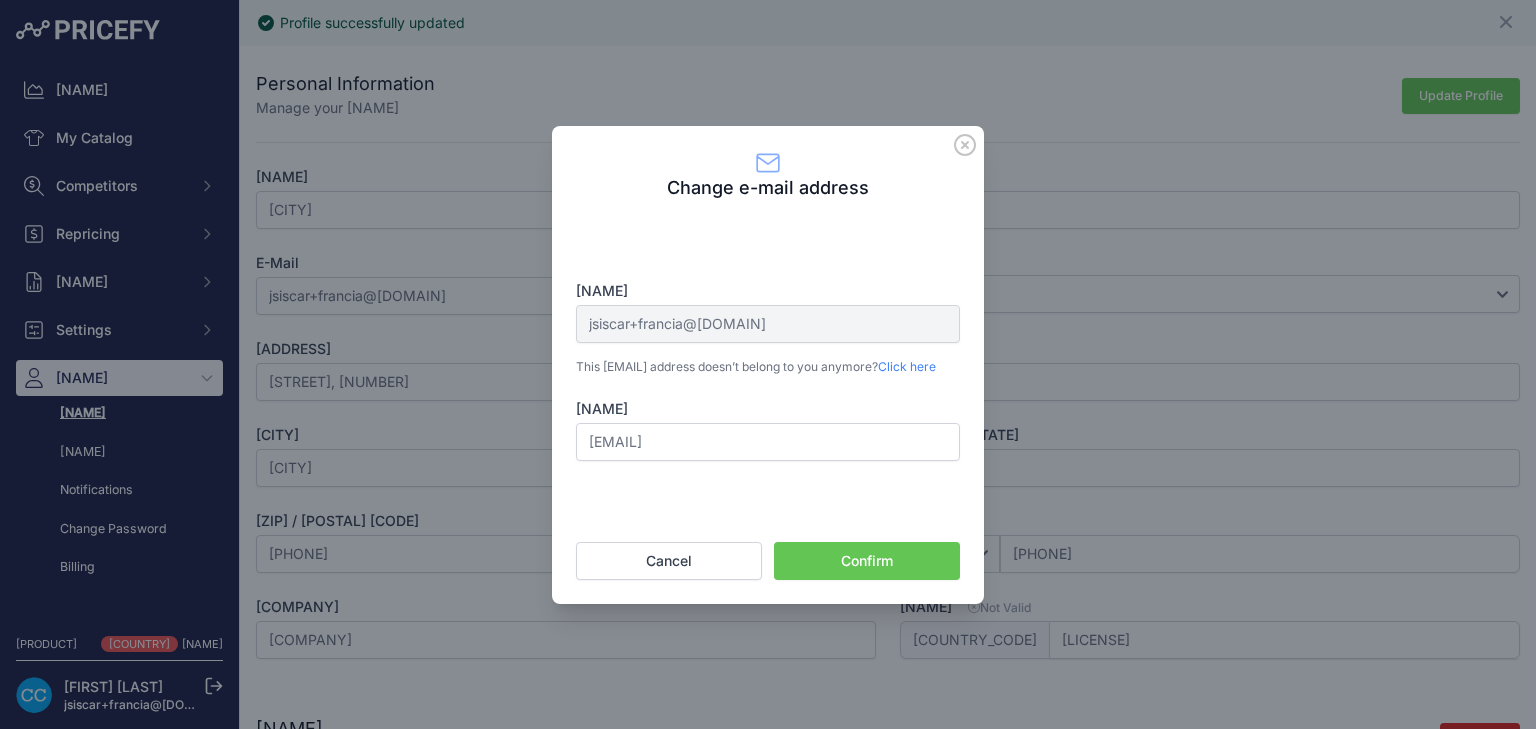 click on "Confirm" at bounding box center (867, 561) 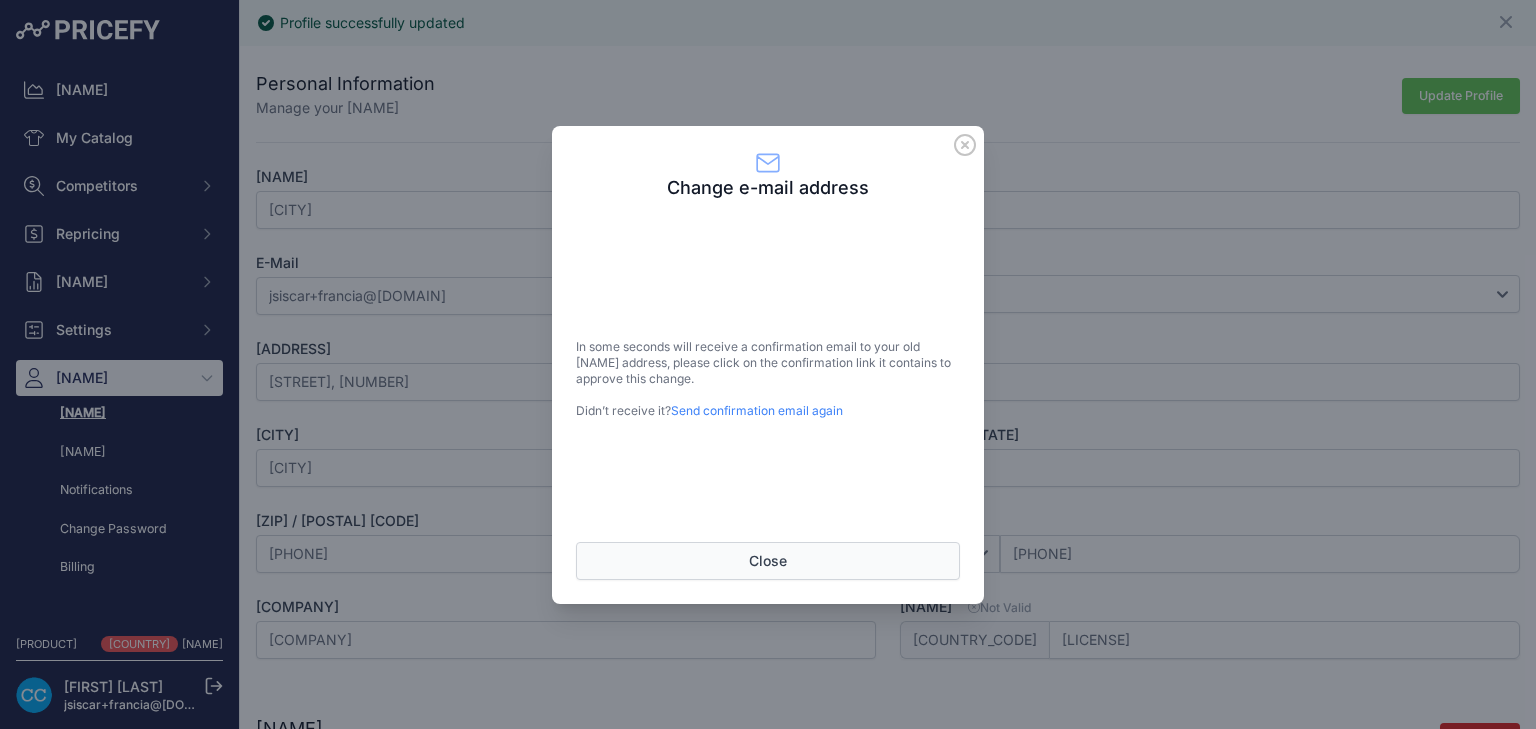 click on "Close" at bounding box center (768, 561) 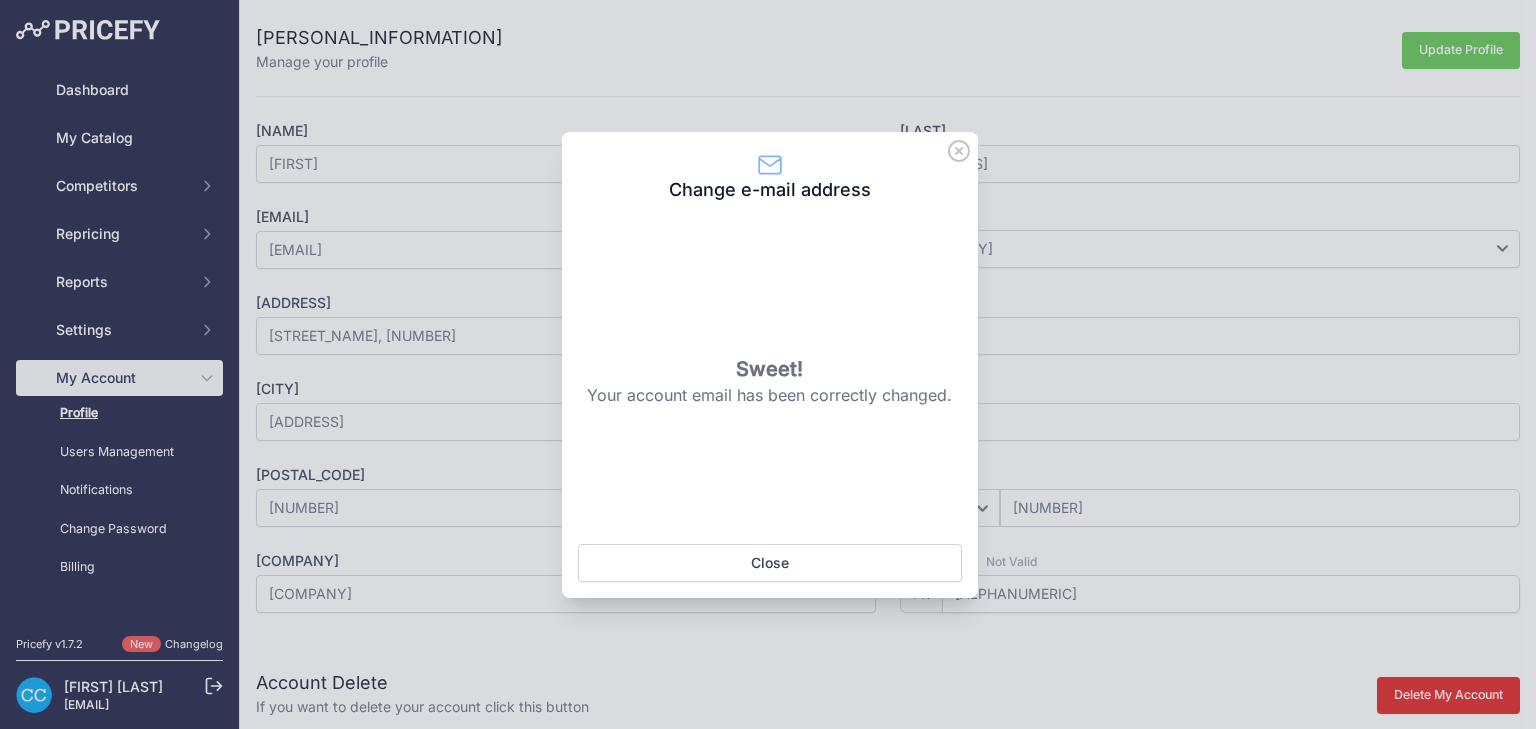 scroll, scrollTop: 0, scrollLeft: 0, axis: both 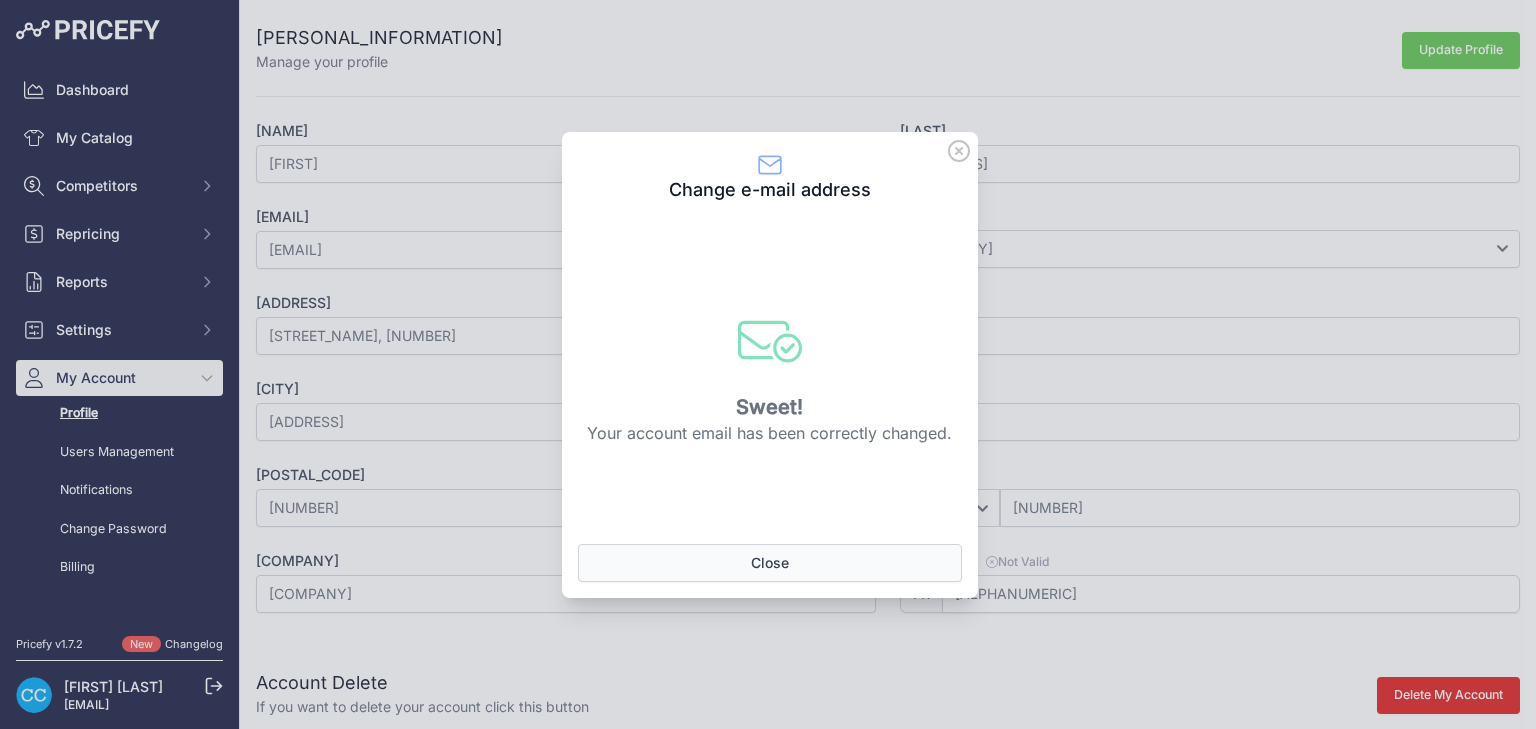 click on "Close" at bounding box center [770, 563] 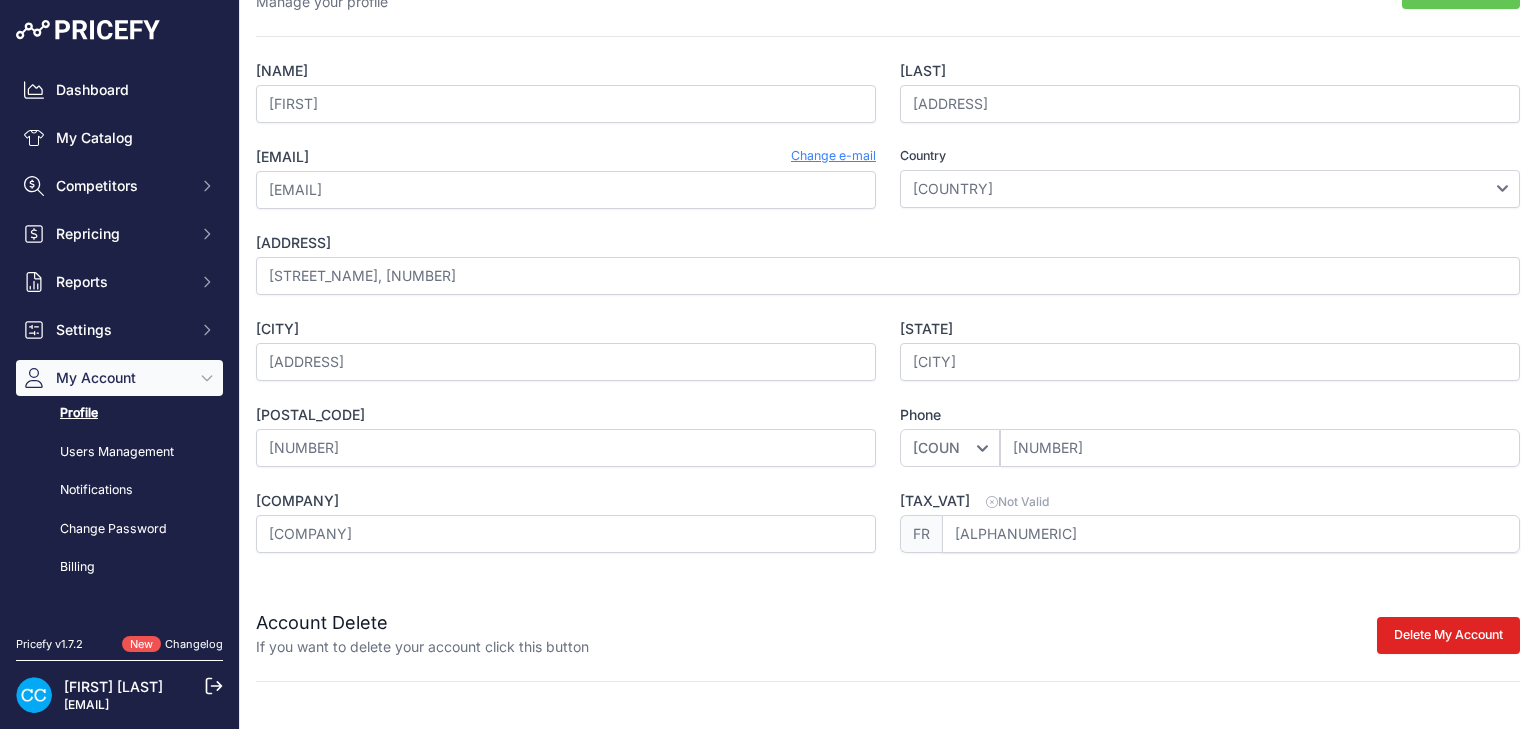 scroll, scrollTop: 0, scrollLeft: 0, axis: both 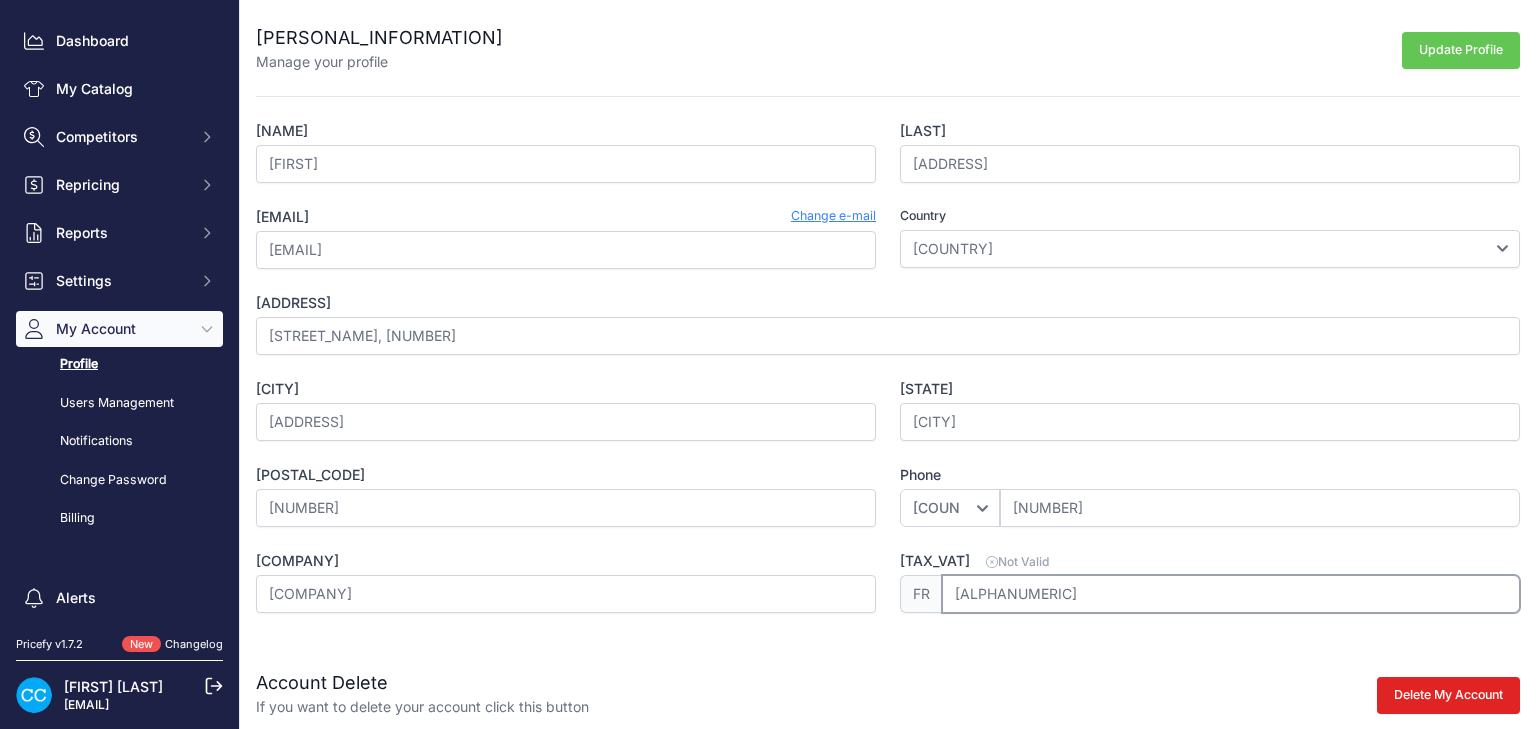 click on "[NUMBER]" at bounding box center (1231, 594) 